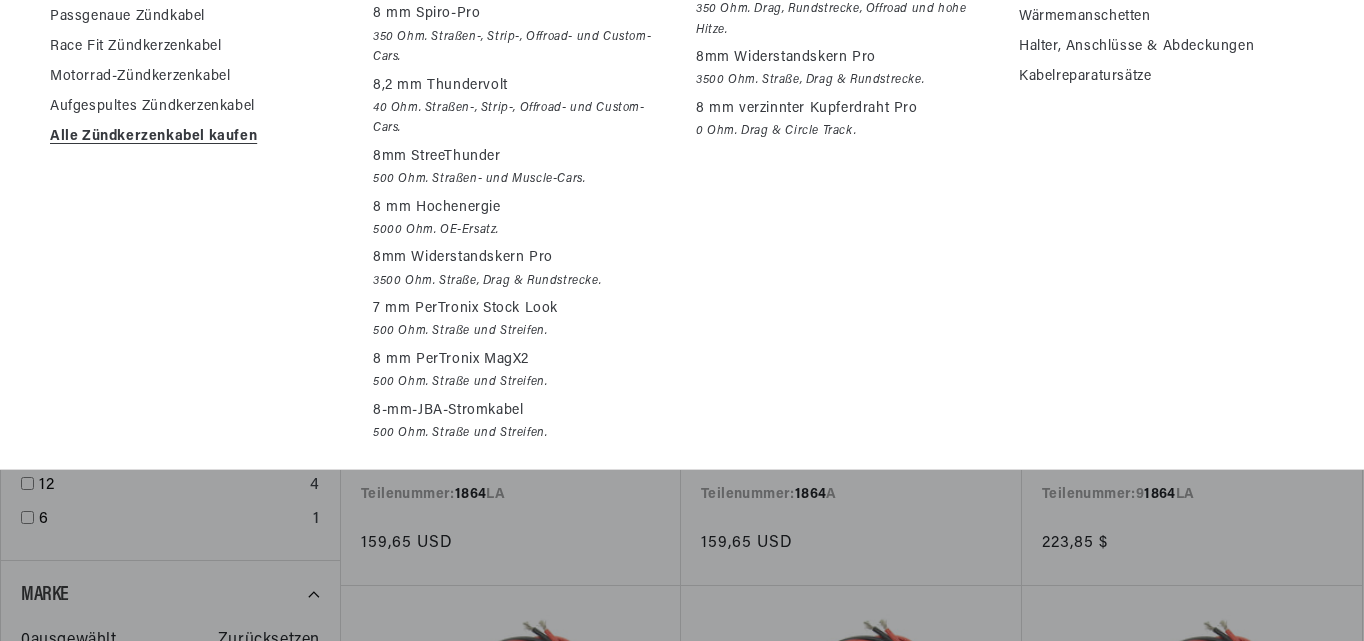 scroll, scrollTop: 80, scrollLeft: 0, axis: vertical 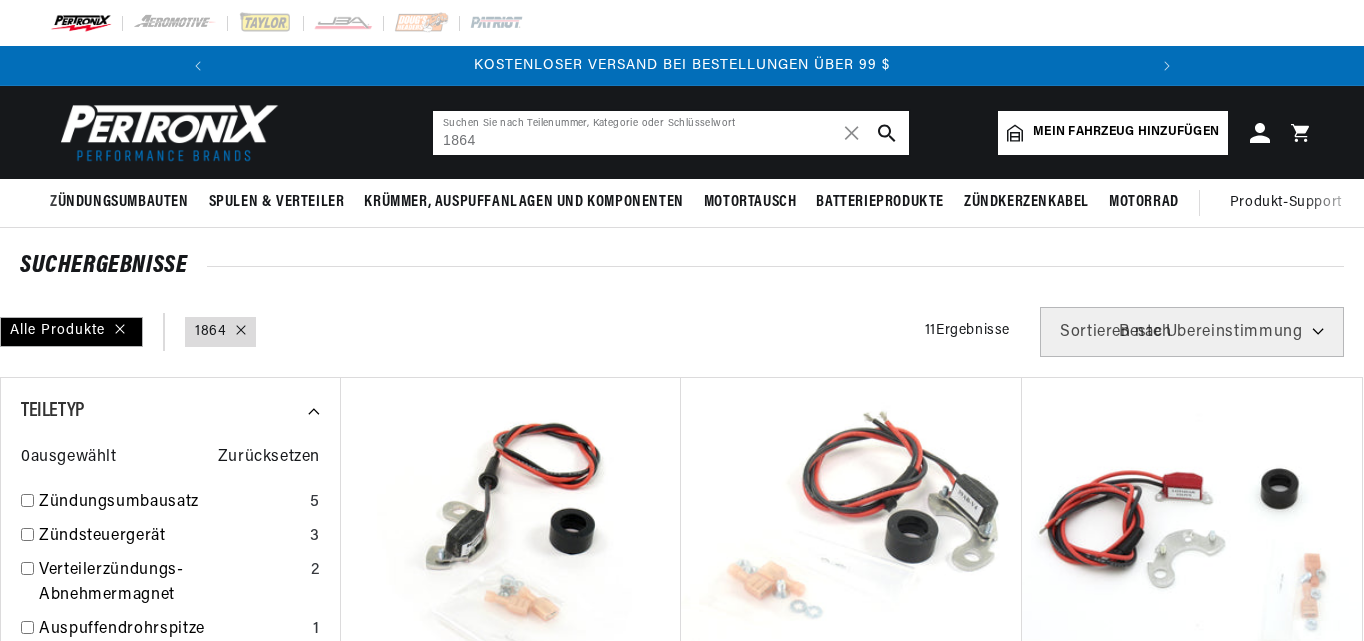 click on "1864" at bounding box center [671, 133] 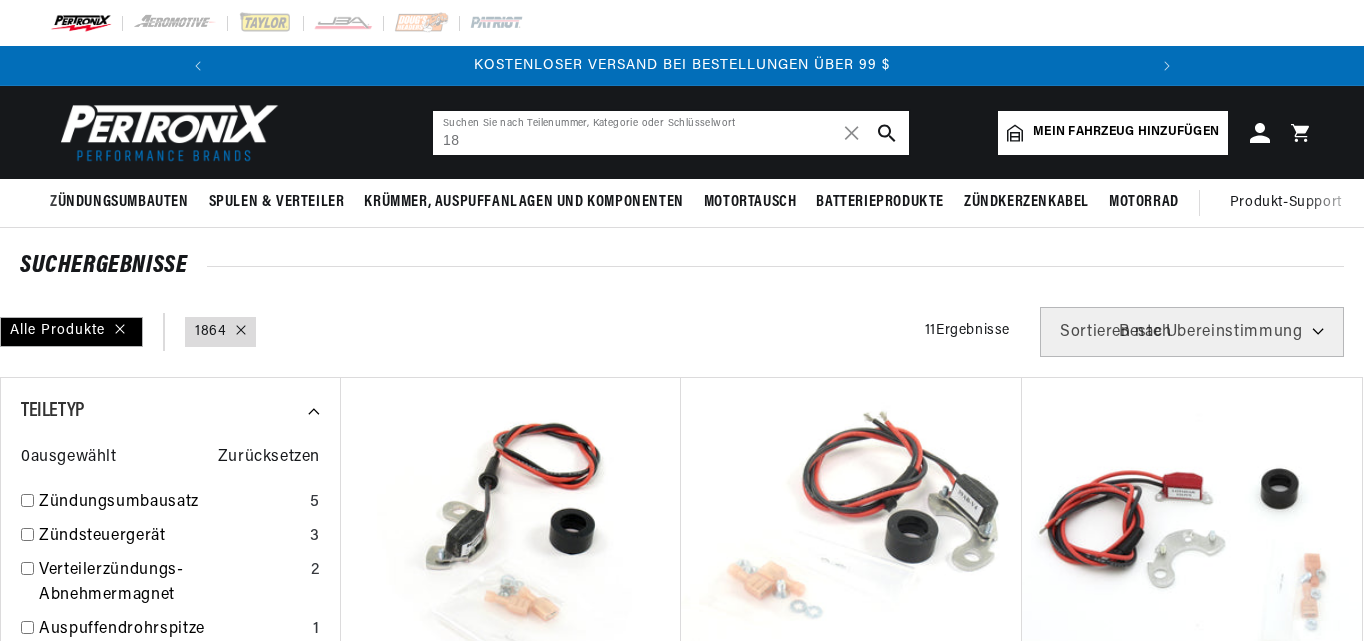 type on "1" 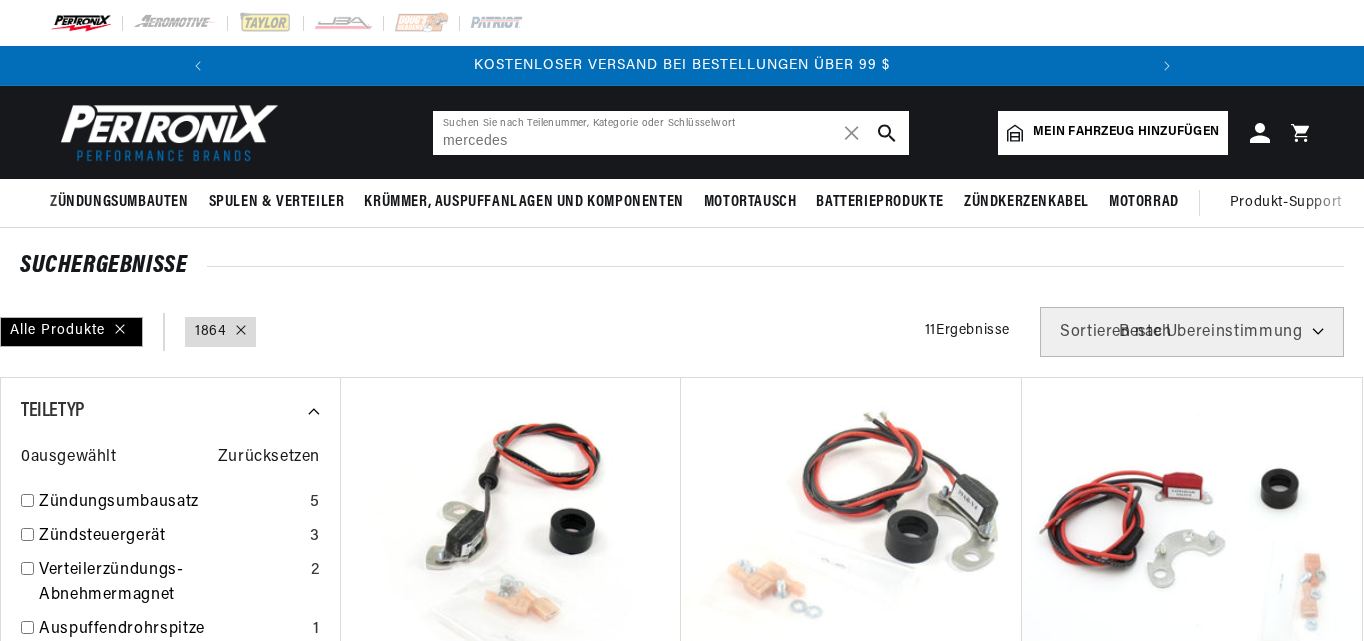 scroll, scrollTop: 0, scrollLeft: 230, axis: horizontal 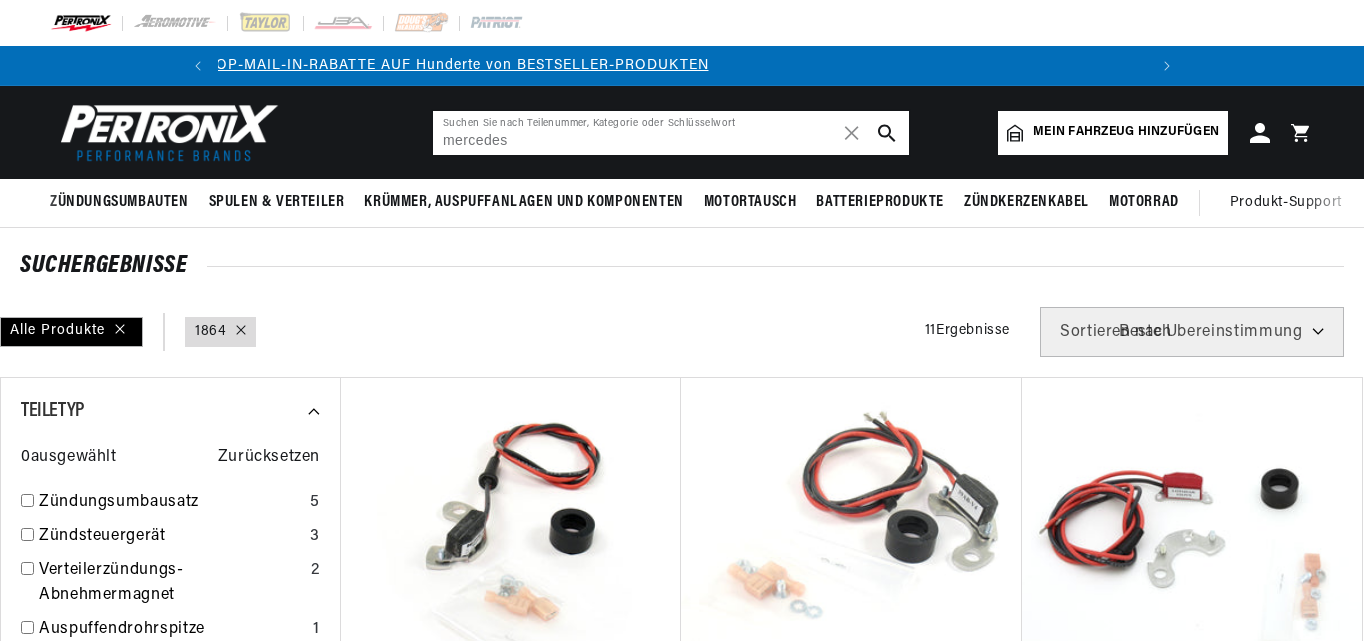 type on "mercedes" 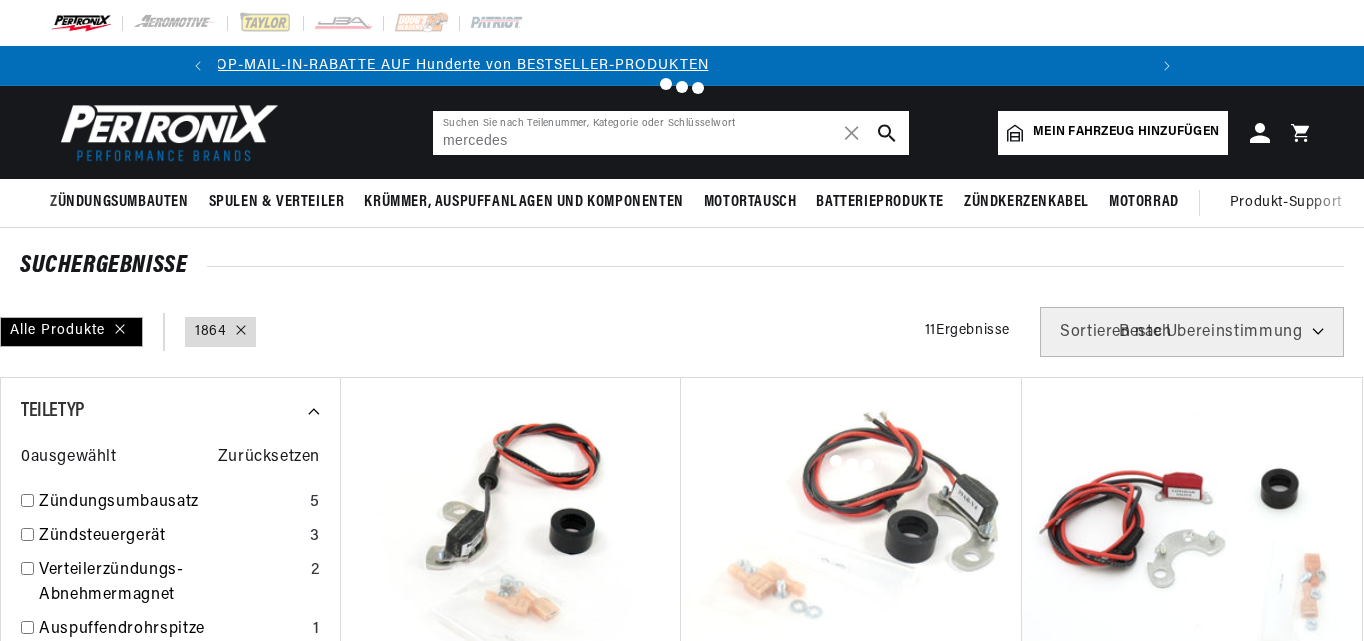 scroll, scrollTop: 0, scrollLeft: 0, axis: both 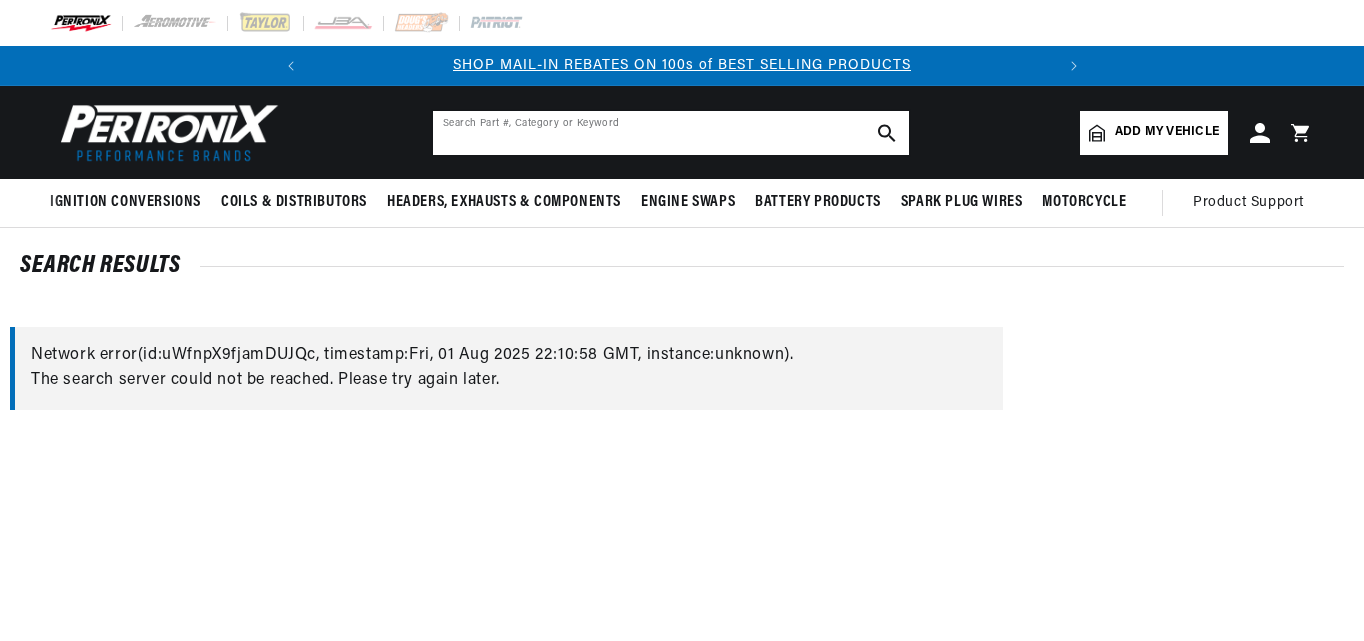 click at bounding box center [671, 133] 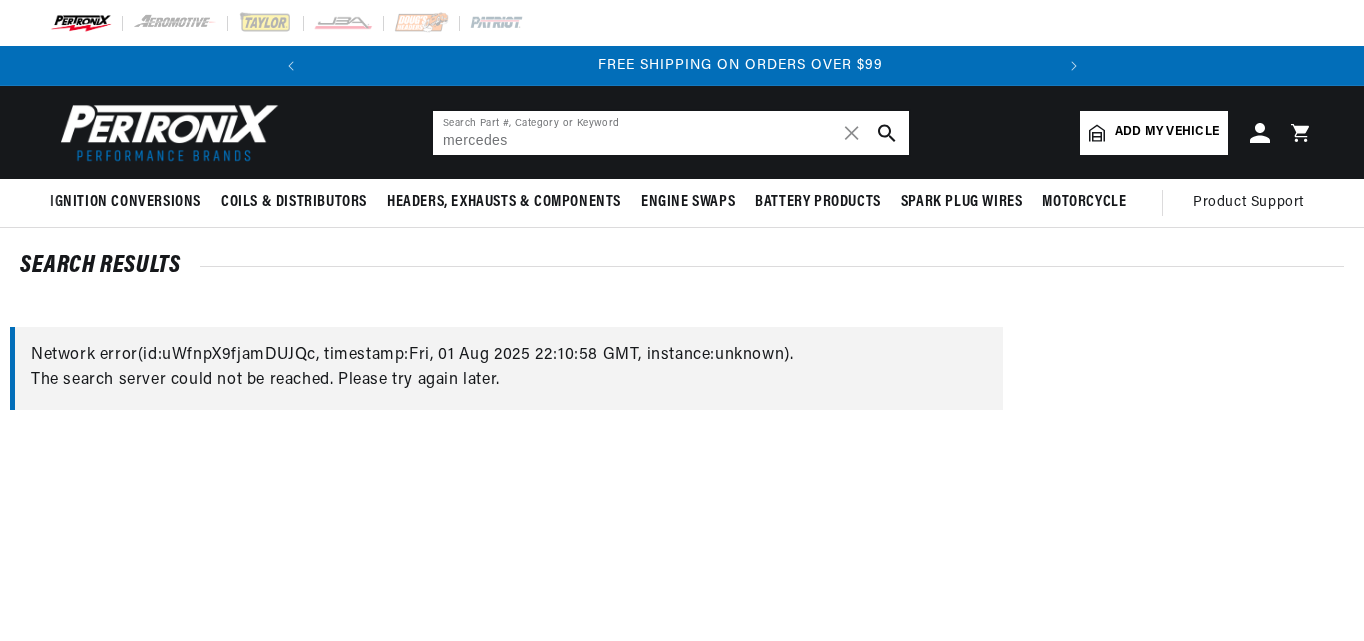 scroll, scrollTop: 0, scrollLeft: 740, axis: horizontal 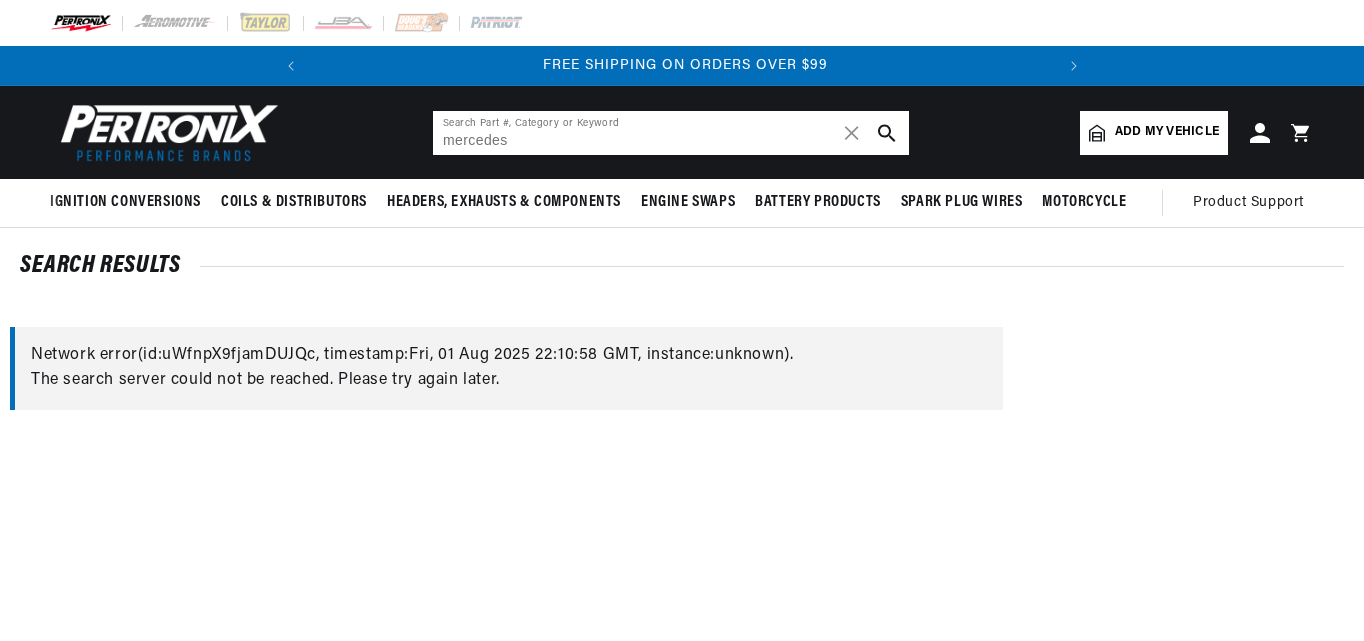 type on "mercedes" 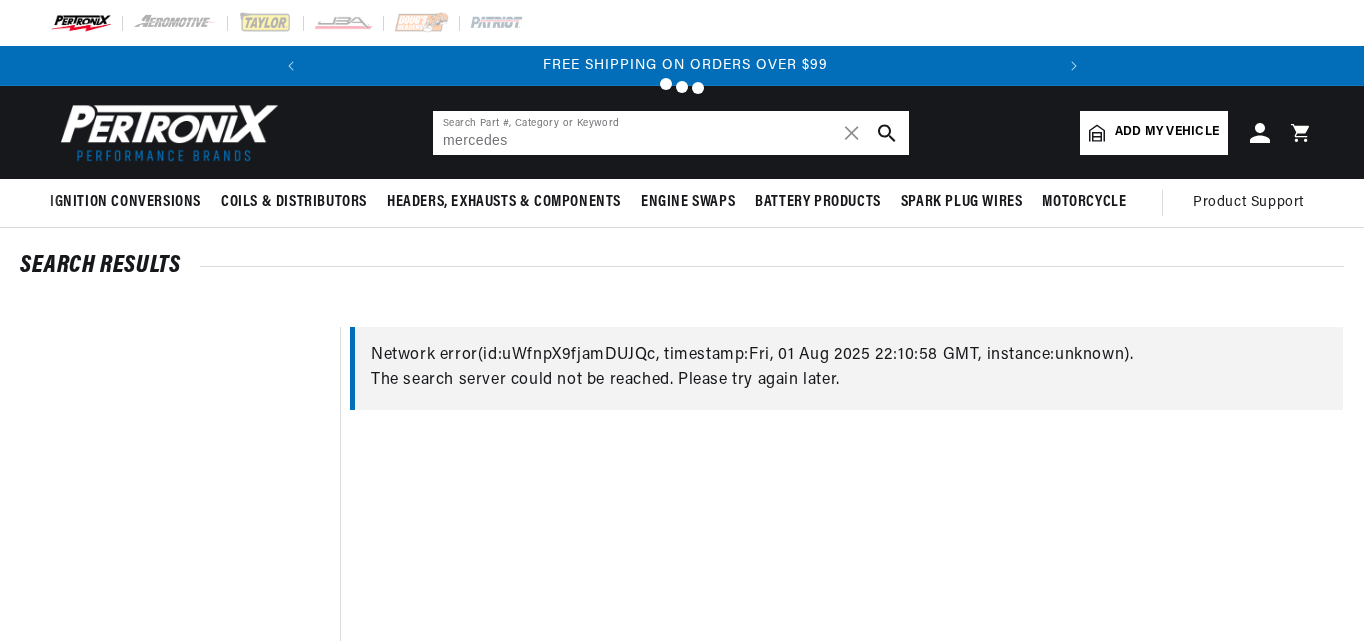 type 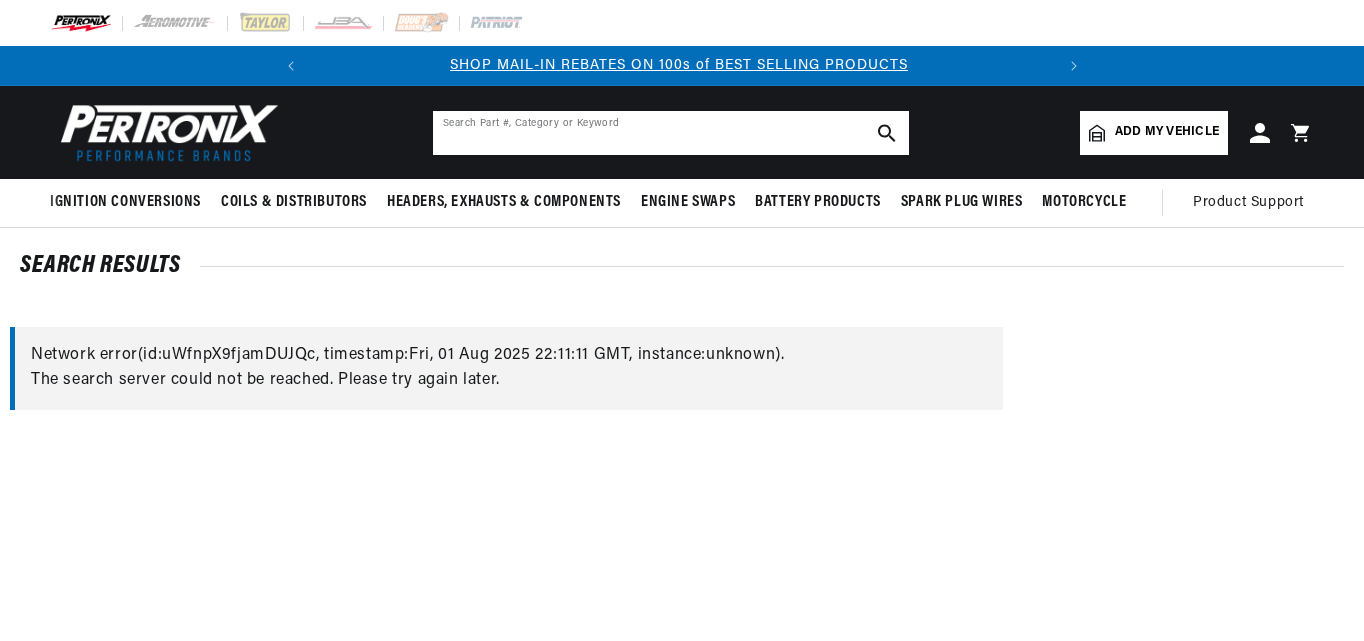 scroll, scrollTop: 0, scrollLeft: 0, axis: both 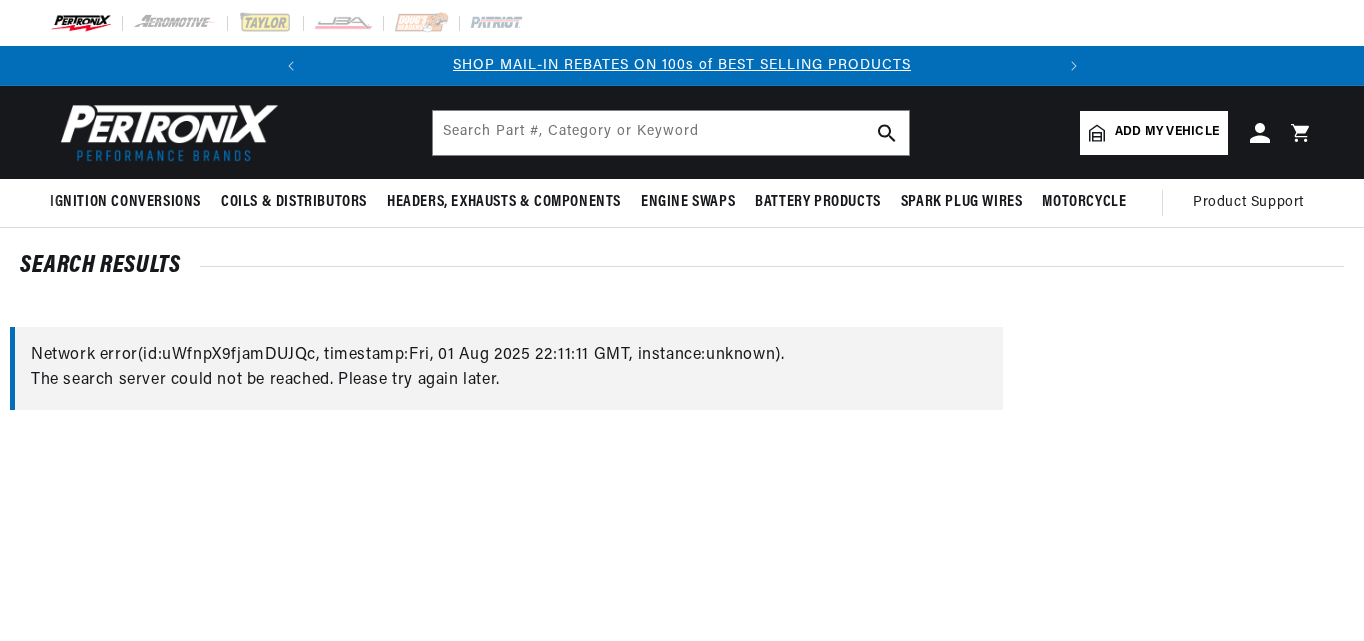 drag, startPoint x: 987, startPoint y: 124, endPoint x: 906, endPoint y: 516, distance: 400.28116 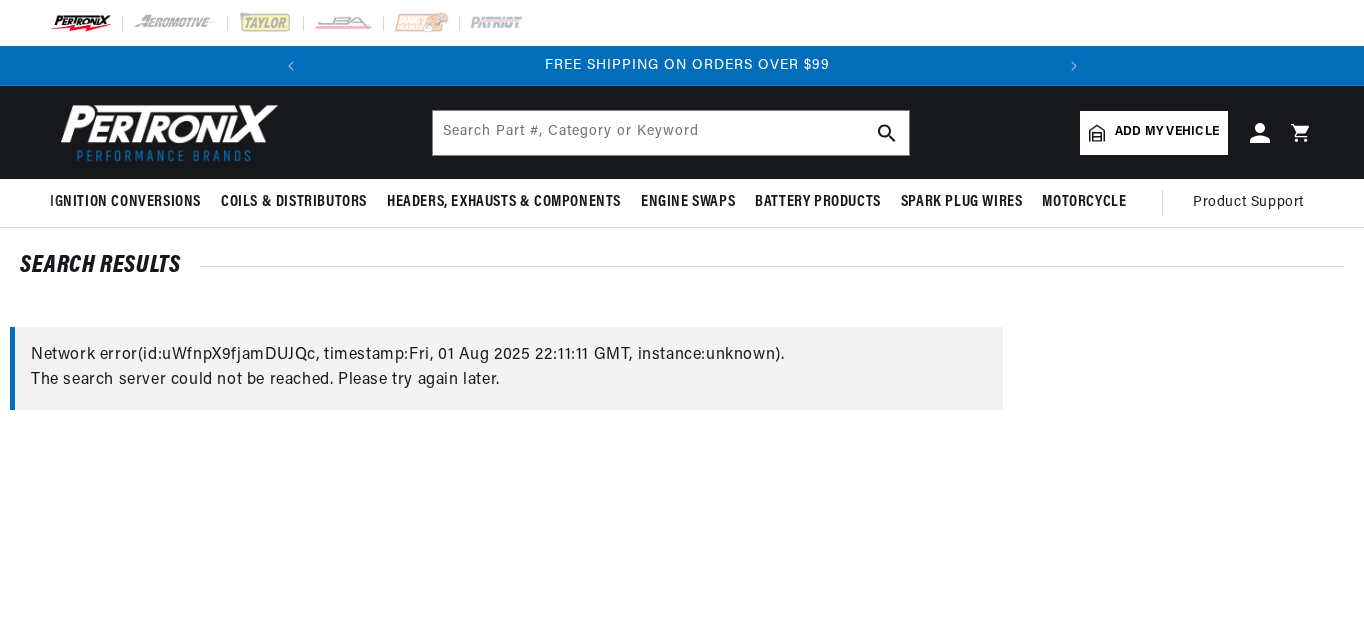 scroll, scrollTop: 0, scrollLeft: 740, axis: horizontal 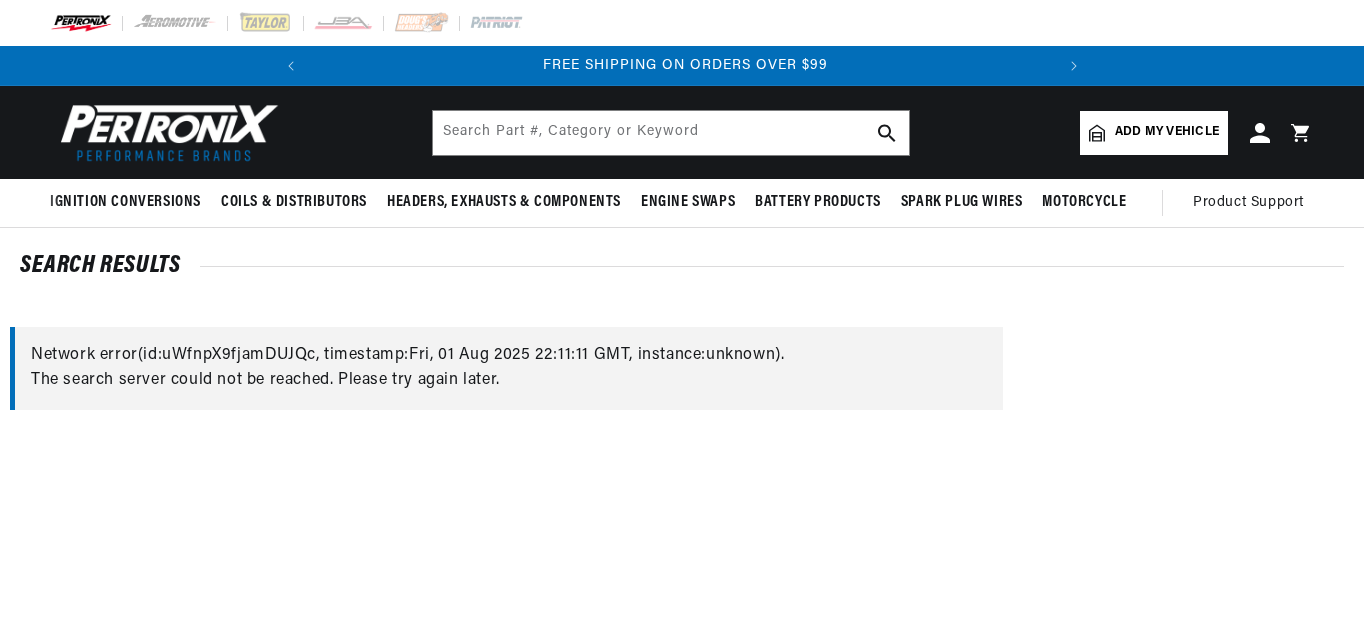 drag, startPoint x: 828, startPoint y: 503, endPoint x: 795, endPoint y: 476, distance: 42.638012 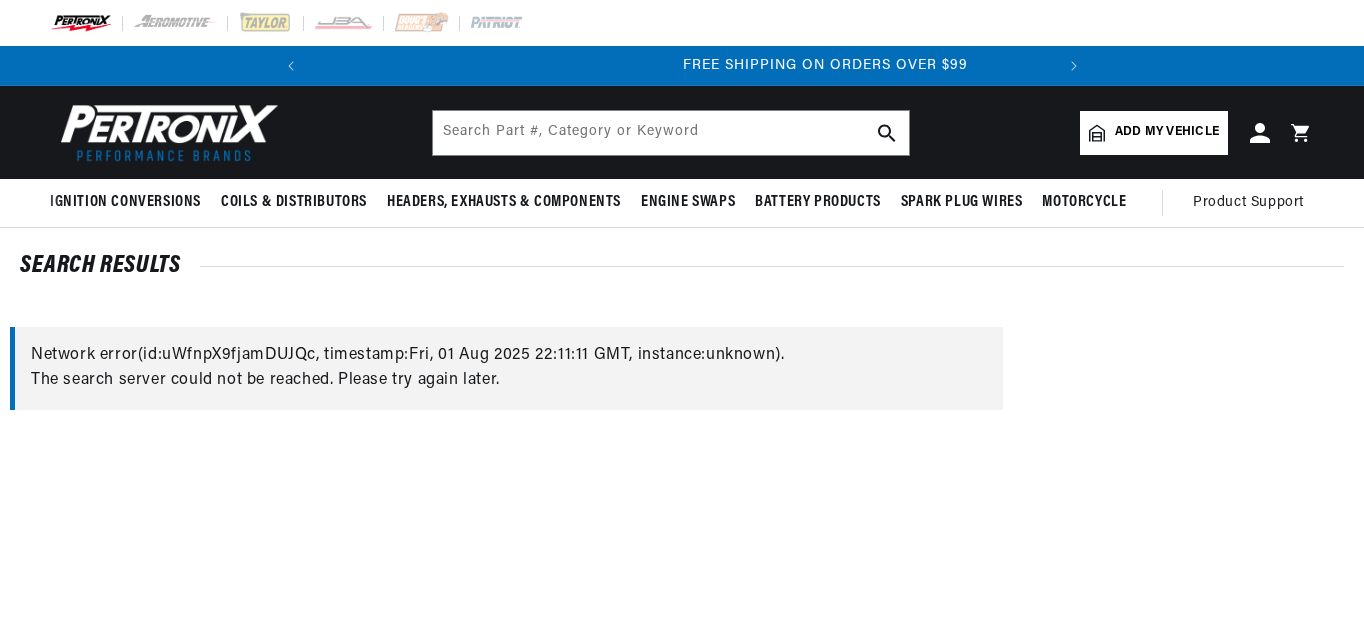 scroll, scrollTop: 0, scrollLeft: 740, axis: horizontal 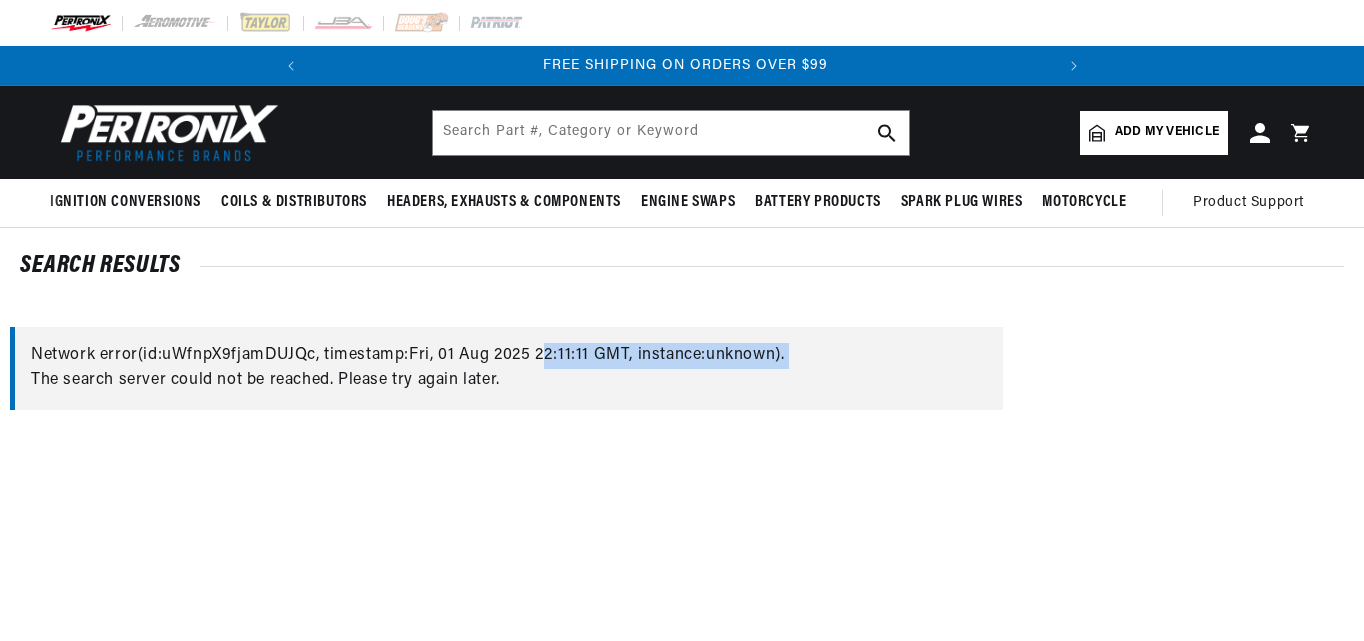 drag, startPoint x: 557, startPoint y: 367, endPoint x: 117, endPoint y: 425, distance: 443.80627 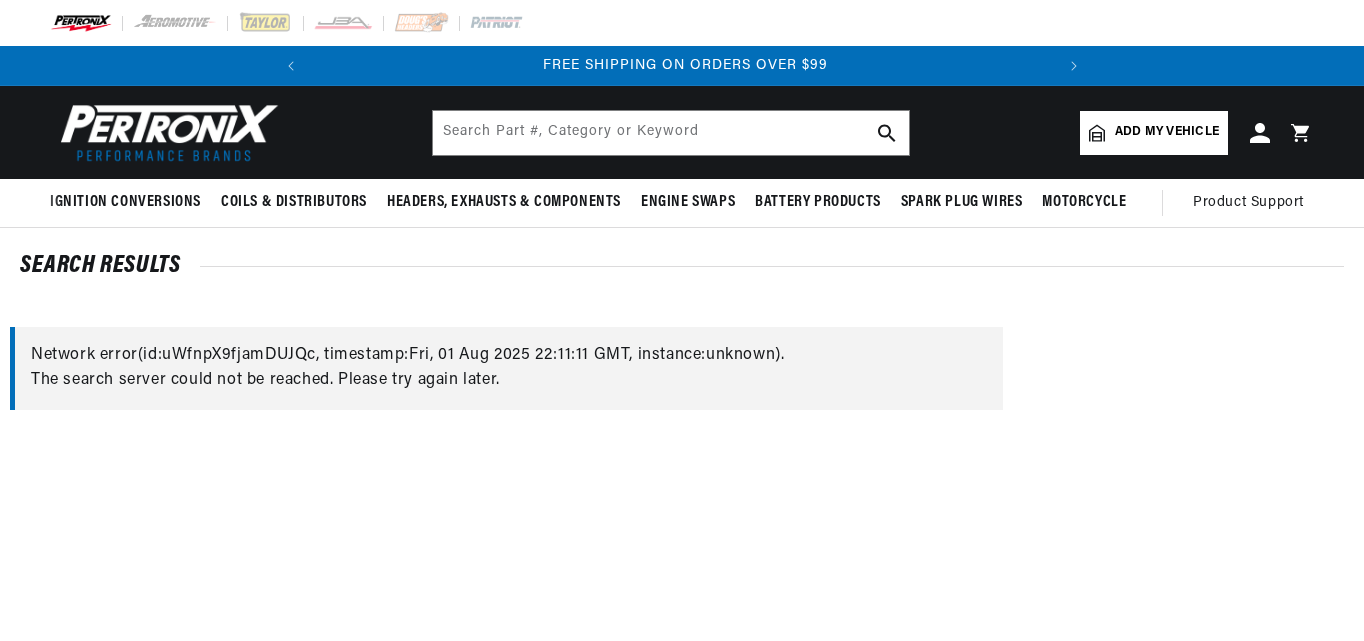 click at bounding box center [511, 750] 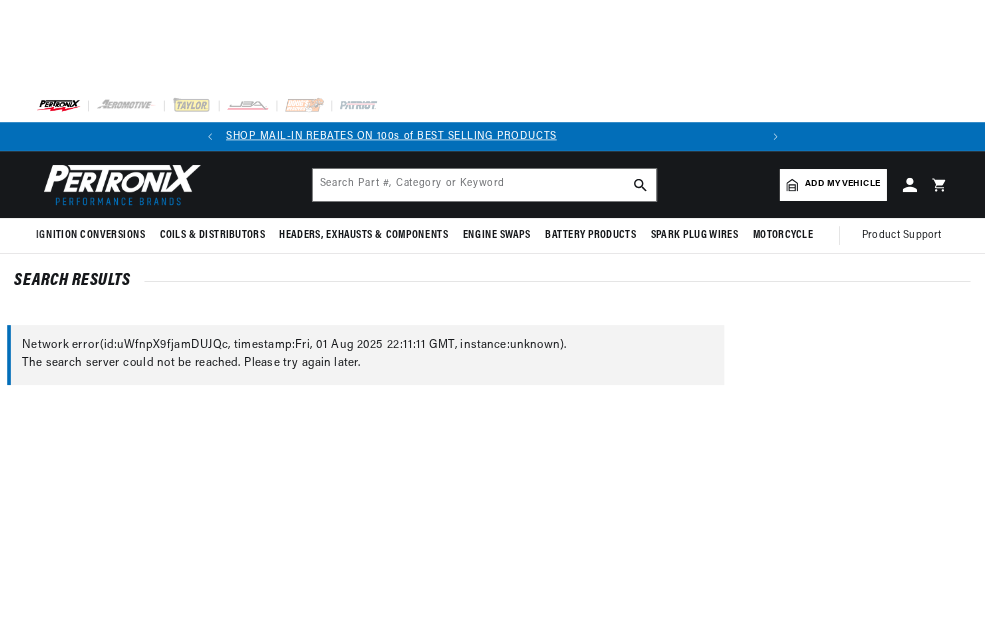 scroll, scrollTop: 0, scrollLeft: 0, axis: both 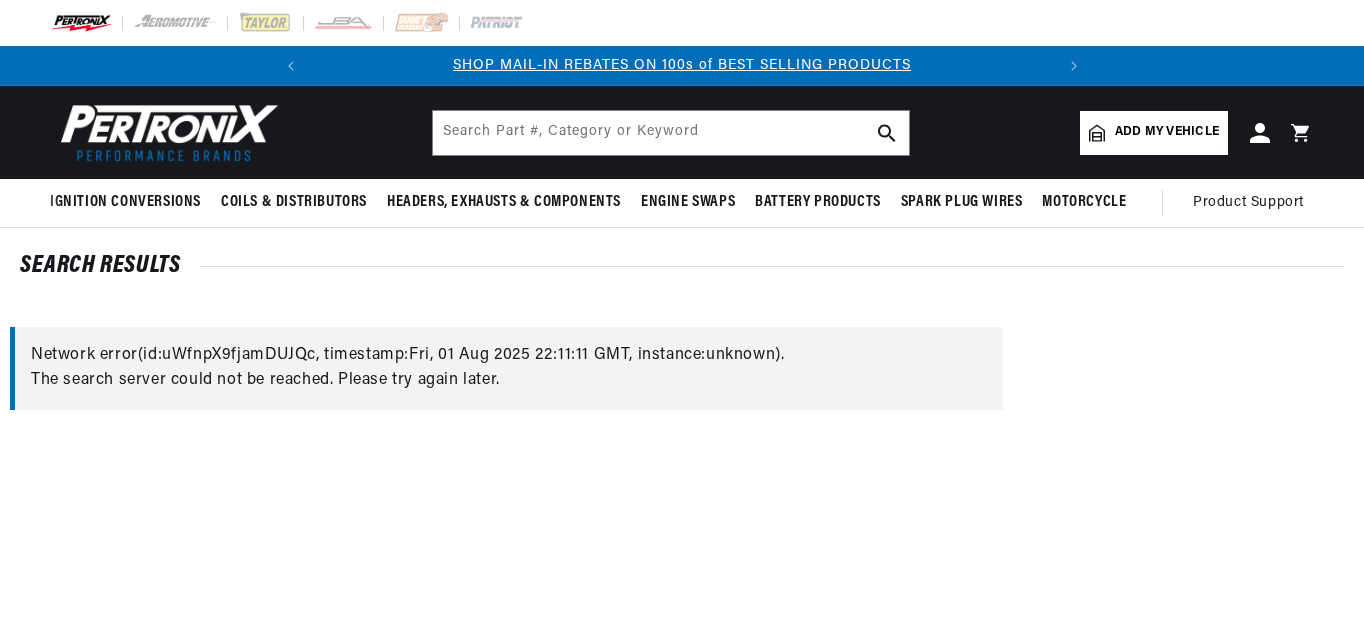 drag, startPoint x: 561, startPoint y: 378, endPoint x: 34, endPoint y: 345, distance: 528.03217 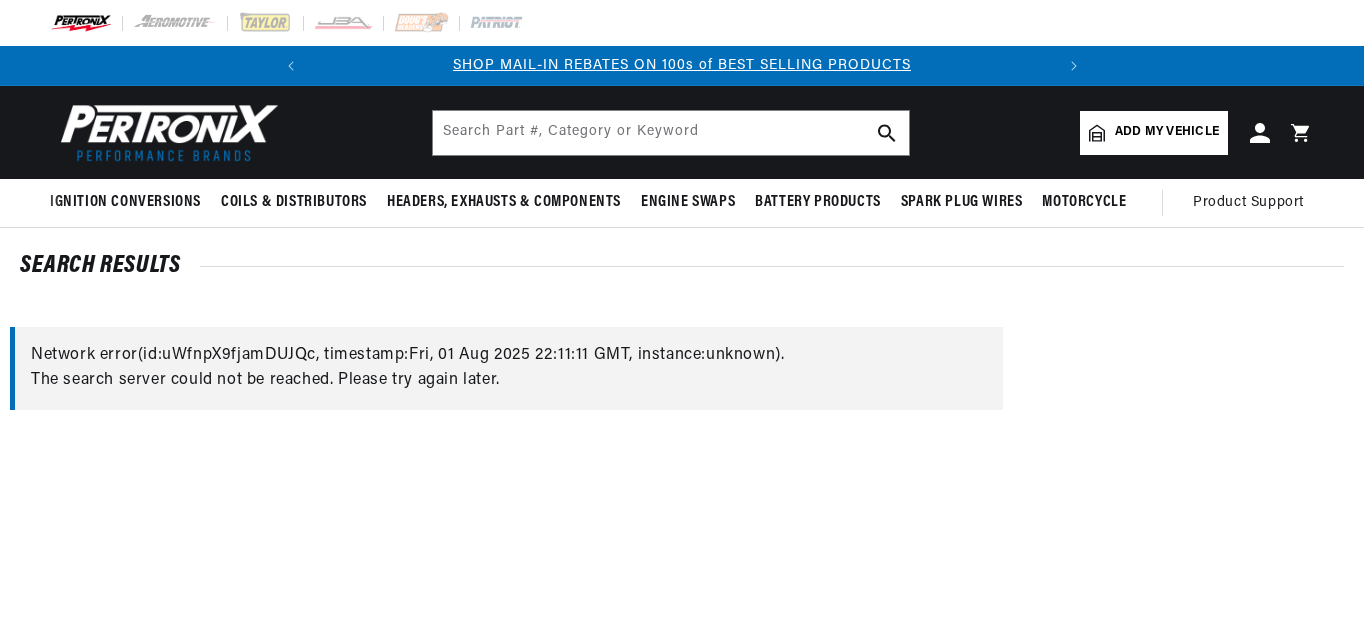 copy on "Network error
(id:  uWfnpX9fjamDUJQc , timestamp:  Fri, 01 Aug 2025 22:11:11 GMT , instance:  unknown ) .
The search server could not be reached. Please try again later." 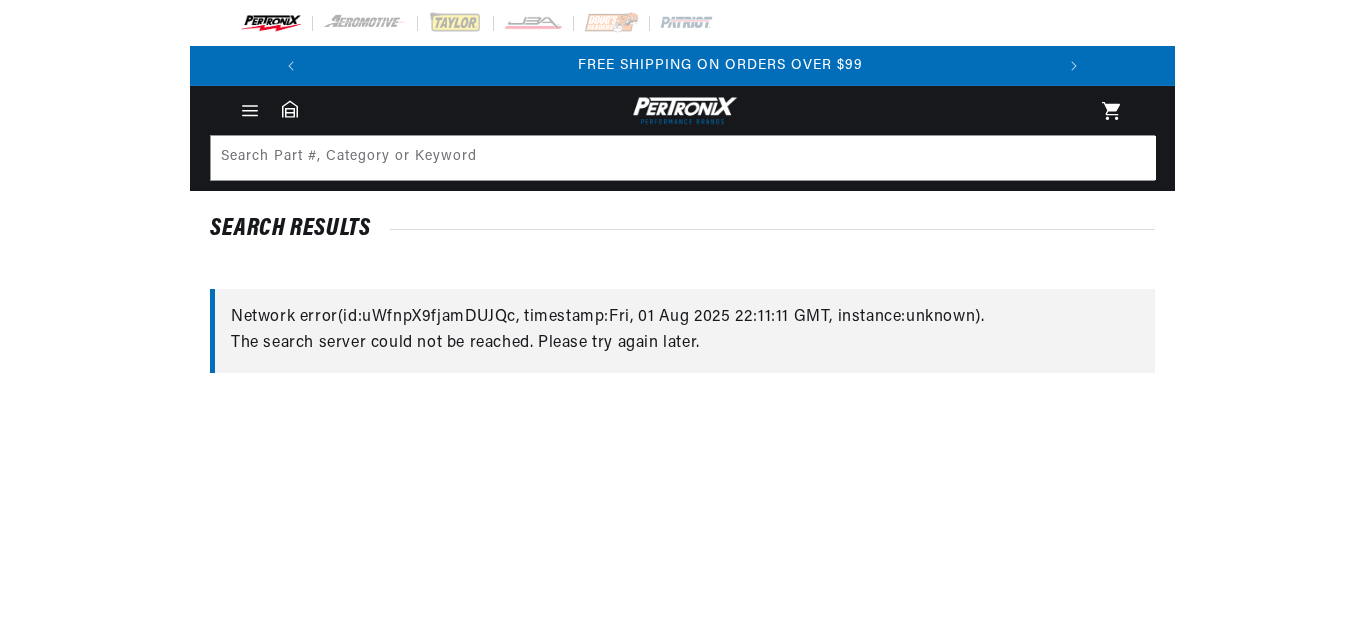 scroll, scrollTop: 0, scrollLeft: 740, axis: horizontal 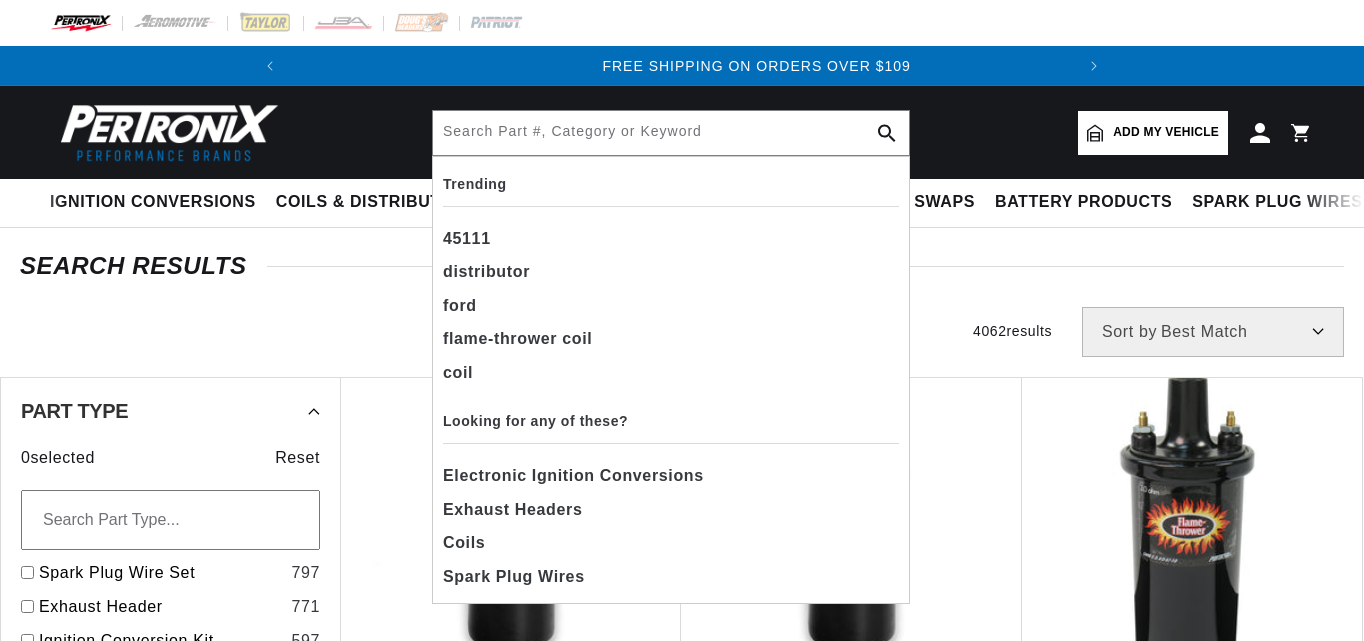drag, startPoint x: 0, startPoint y: 0, endPoint x: 357, endPoint y: 127, distance: 378.91687 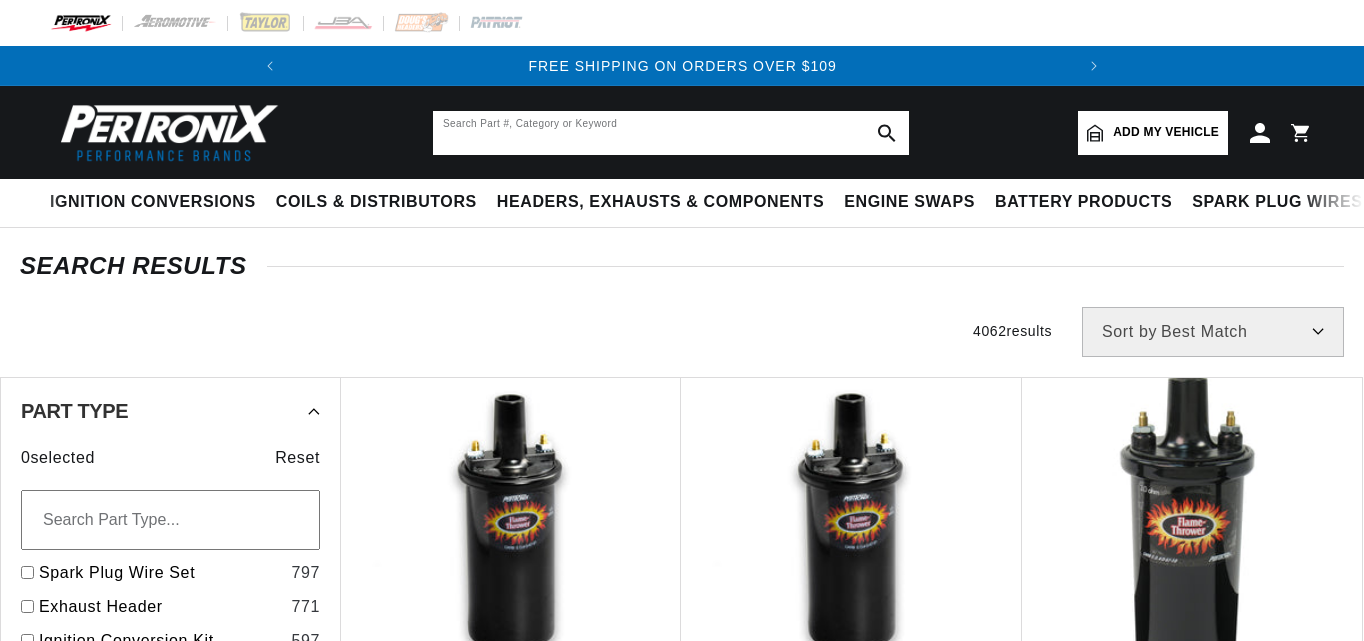 click at bounding box center [671, 133] 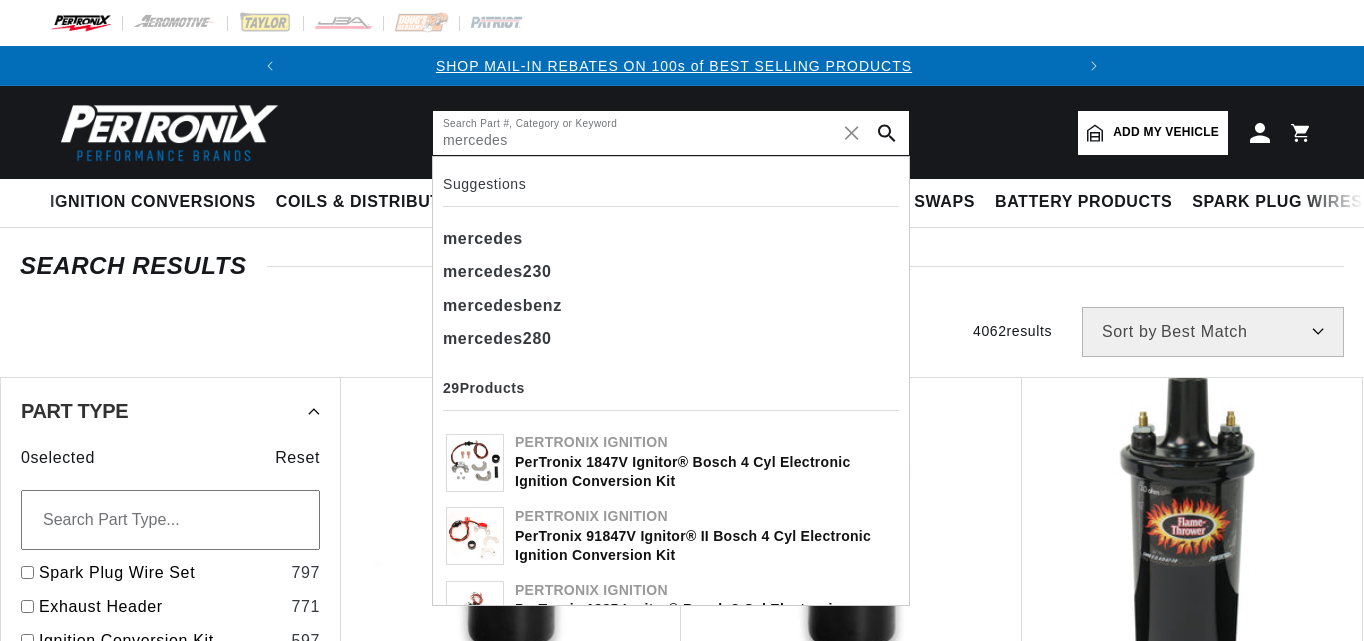 scroll, scrollTop: 0, scrollLeft: 0, axis: both 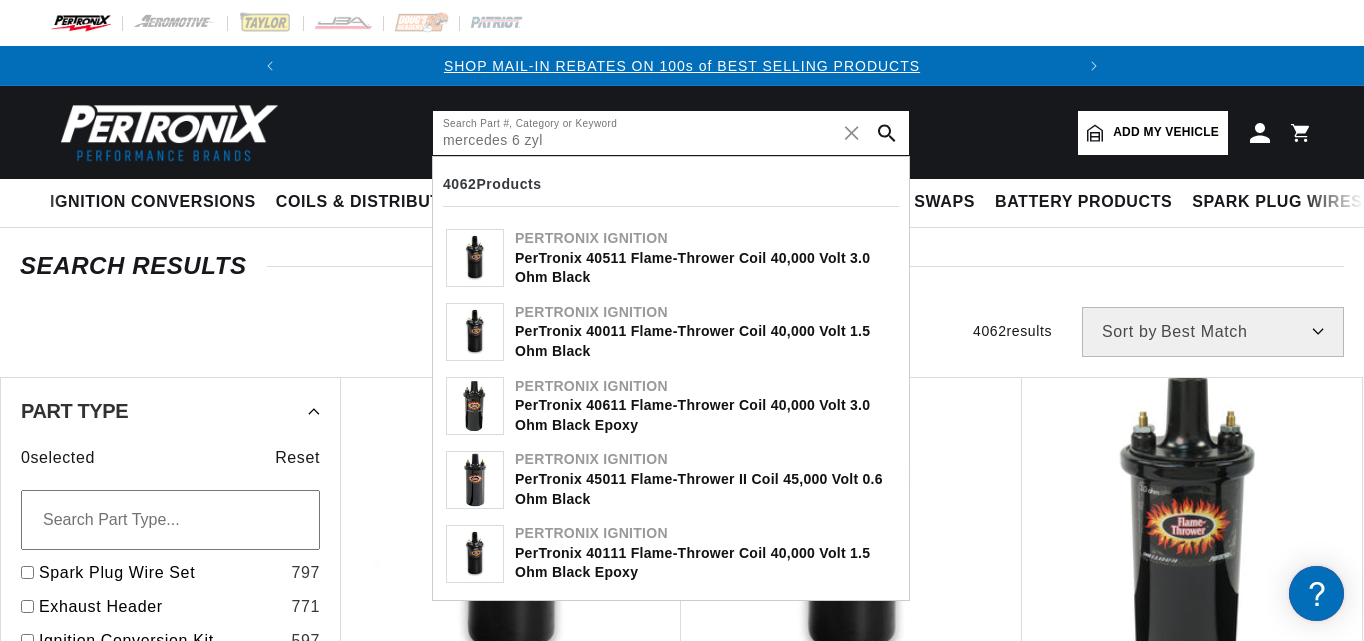 type on "mercedes 6 zyl" 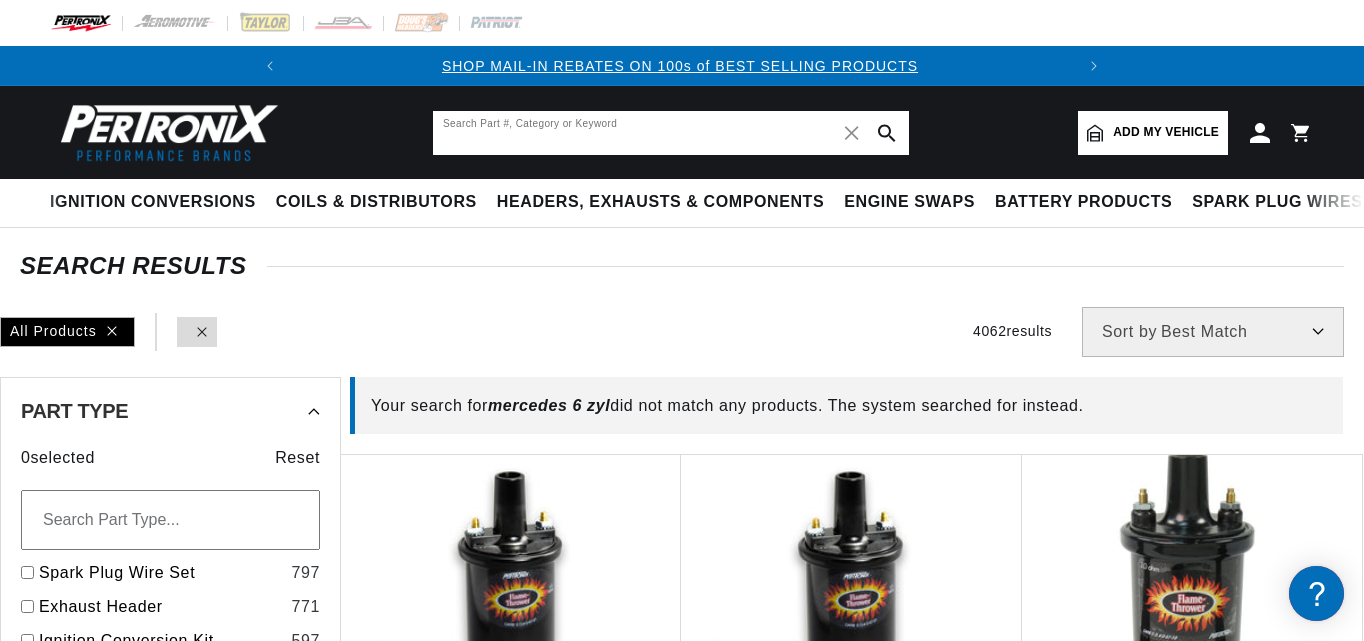 scroll, scrollTop: 0, scrollLeft: 0, axis: both 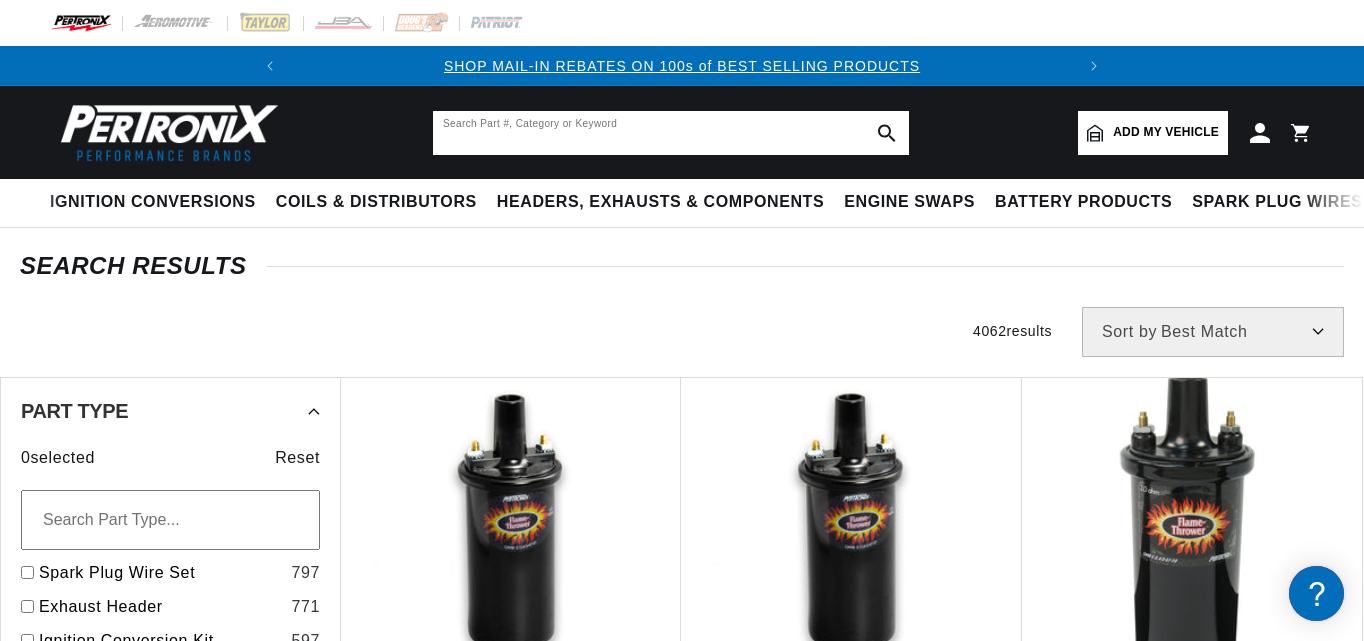 click at bounding box center [671, 133] 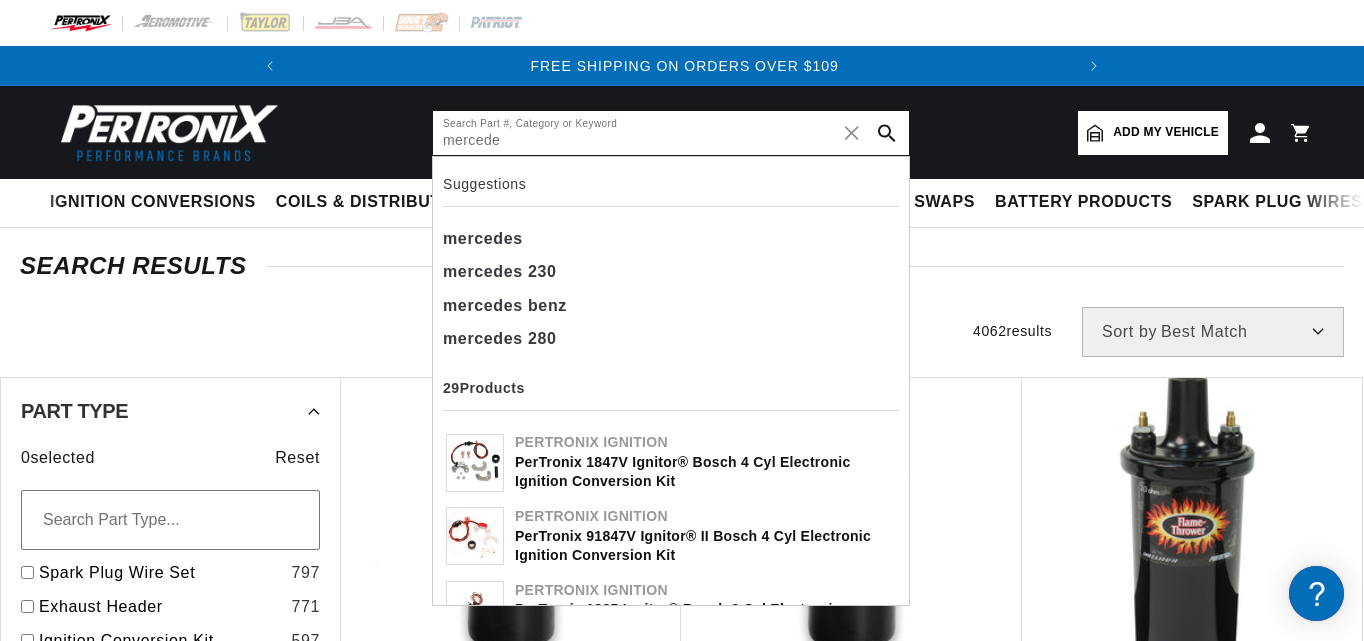 scroll, scrollTop: 0, scrollLeft: 784, axis: horizontal 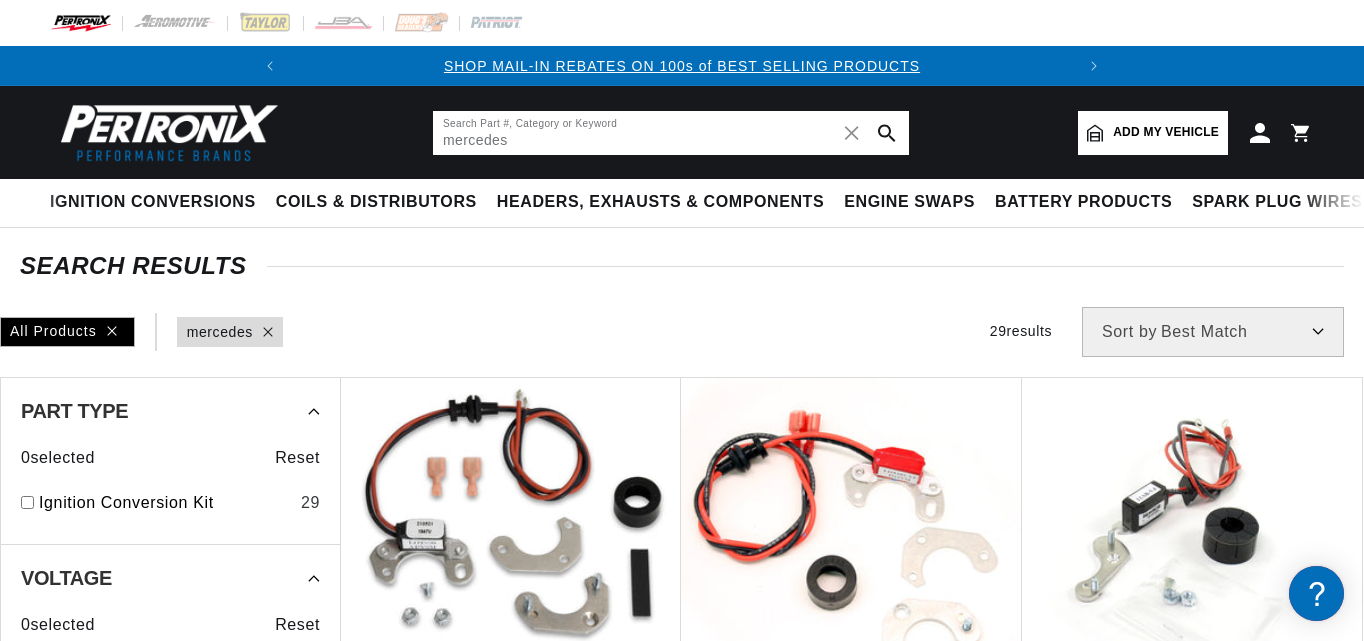 click on "mercedes" at bounding box center [671, 133] 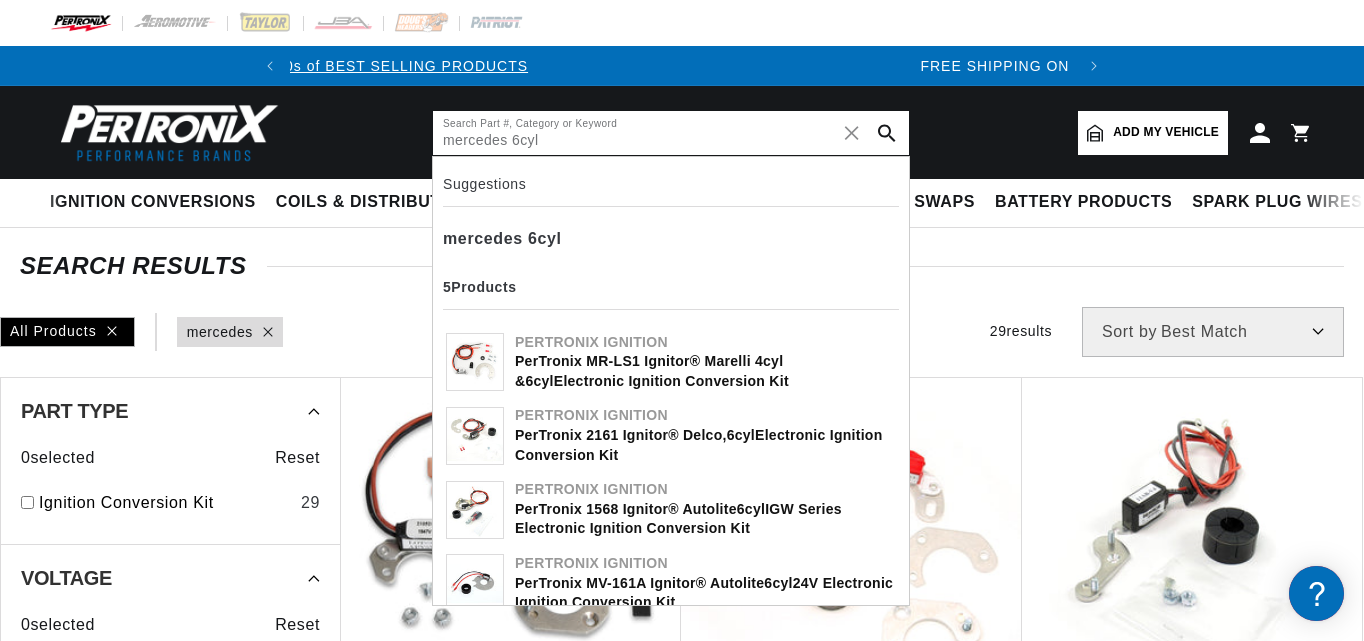 scroll, scrollTop: 0, scrollLeft: 784, axis: horizontal 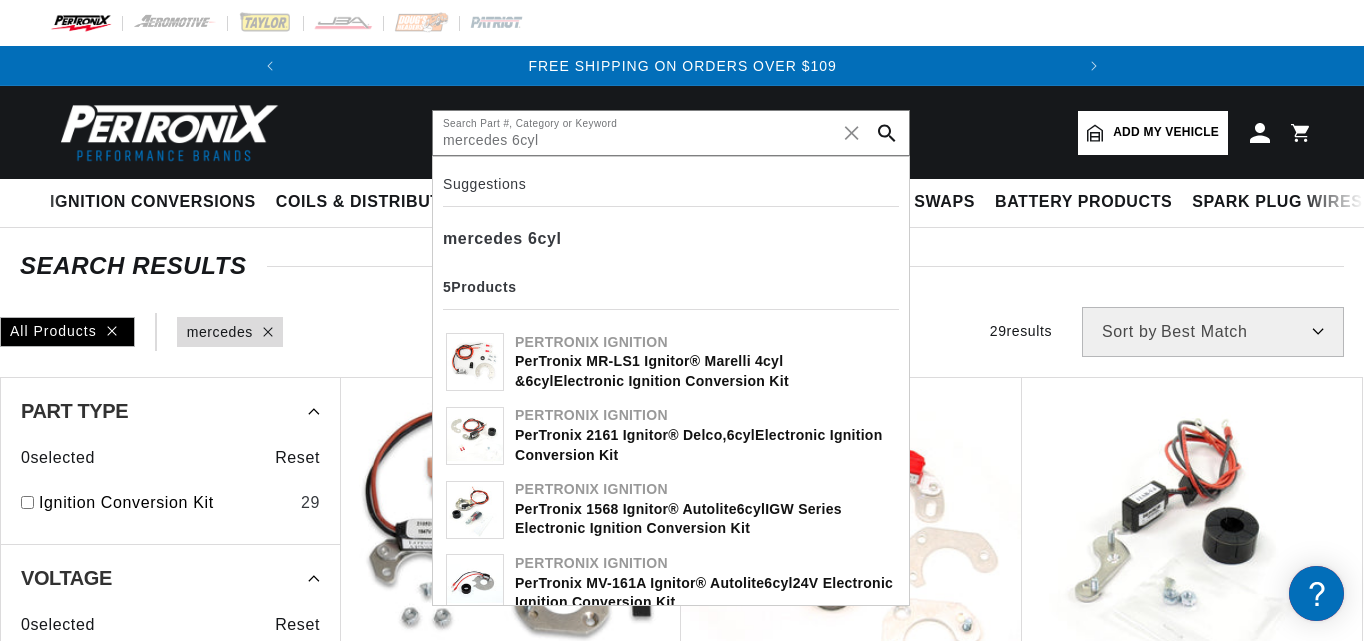 click 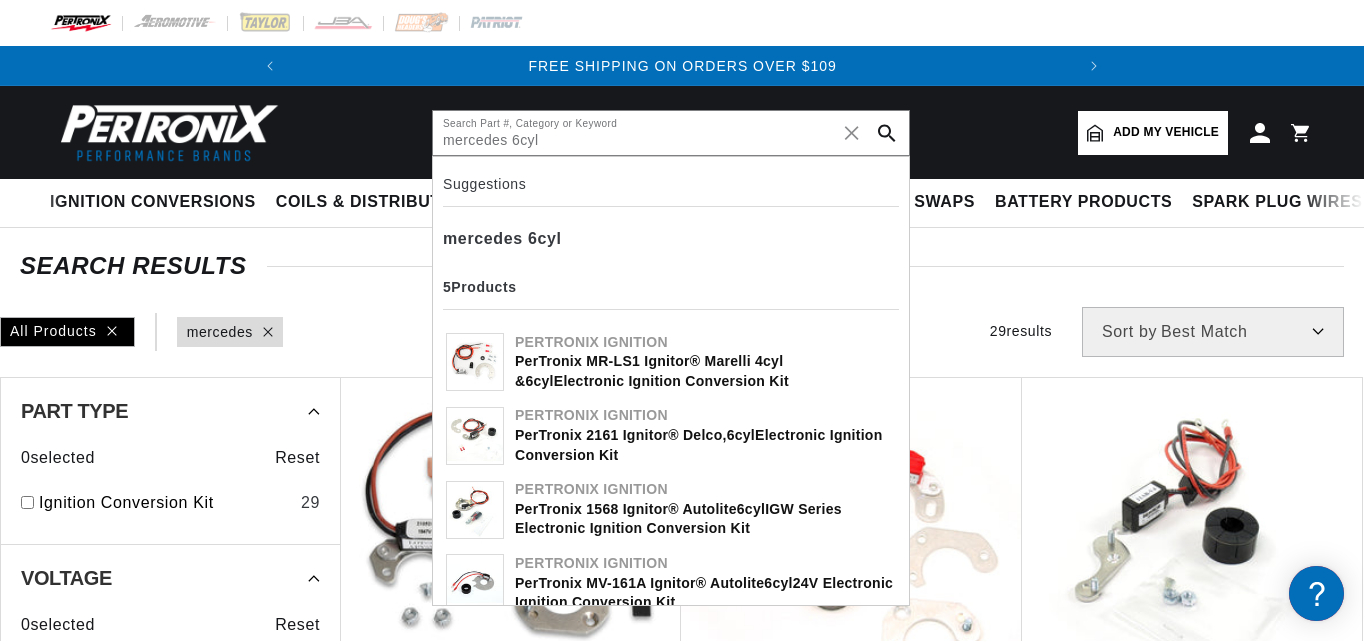 type on "6cyl" 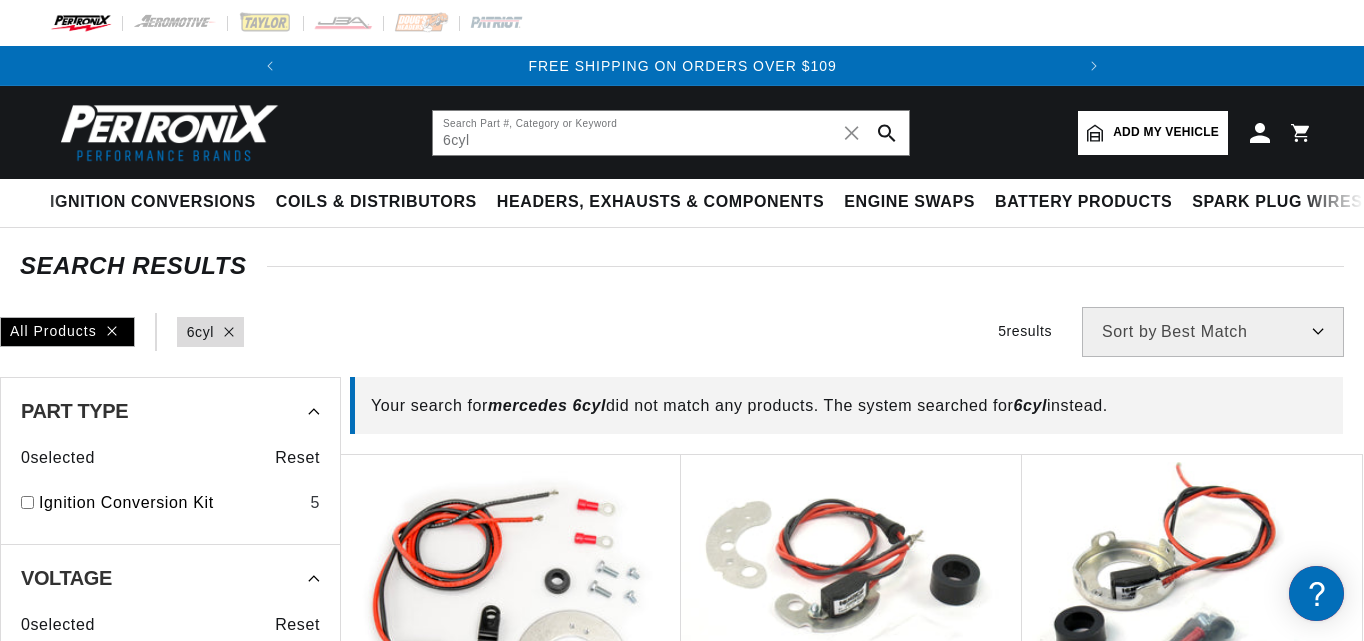 type 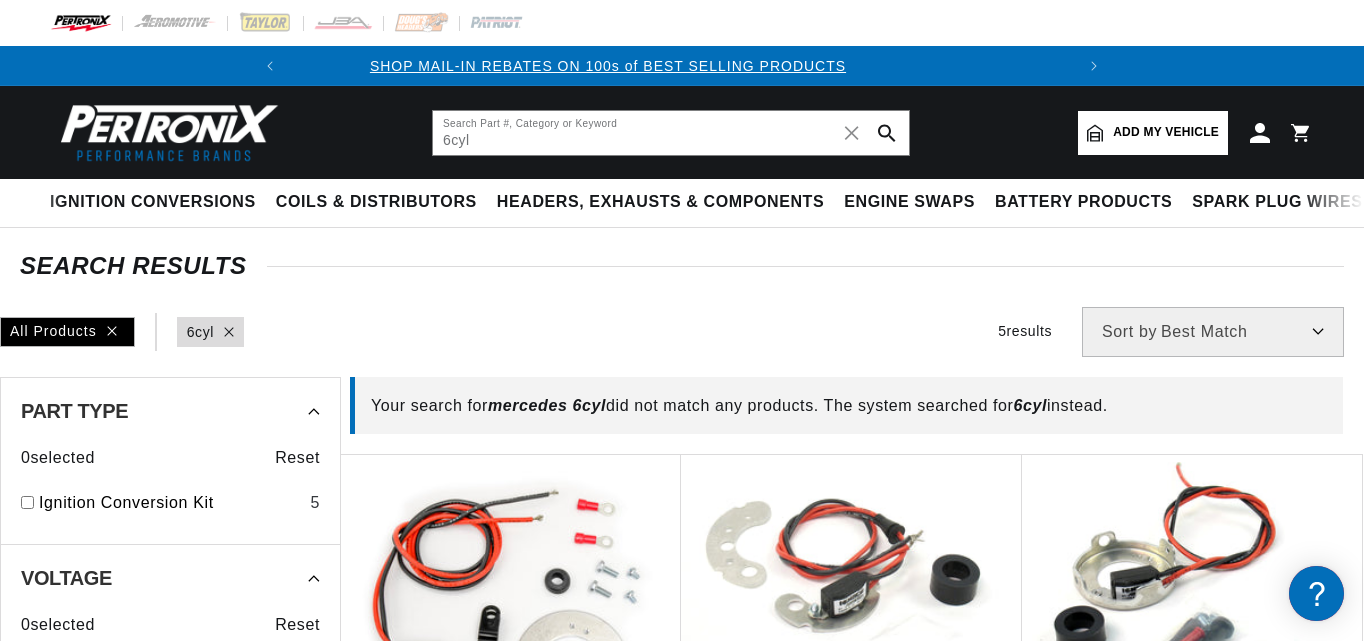 scroll, scrollTop: 0, scrollLeft: 0, axis: both 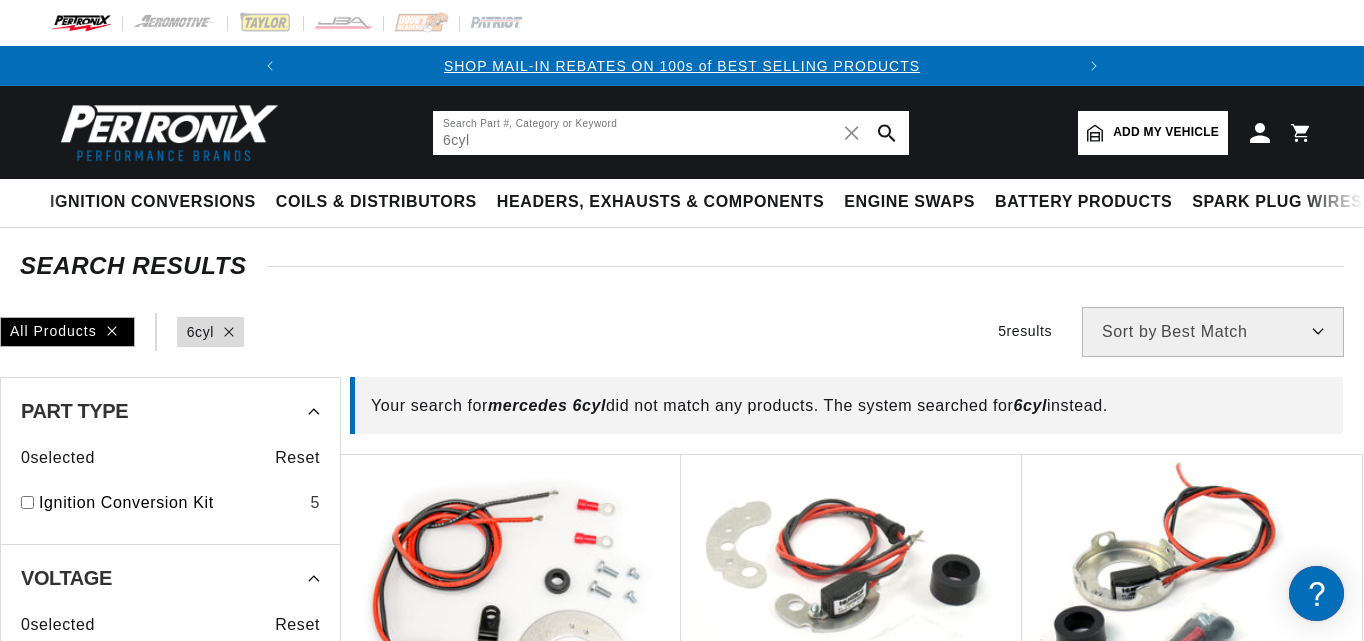 click on "6cyl" at bounding box center [671, 133] 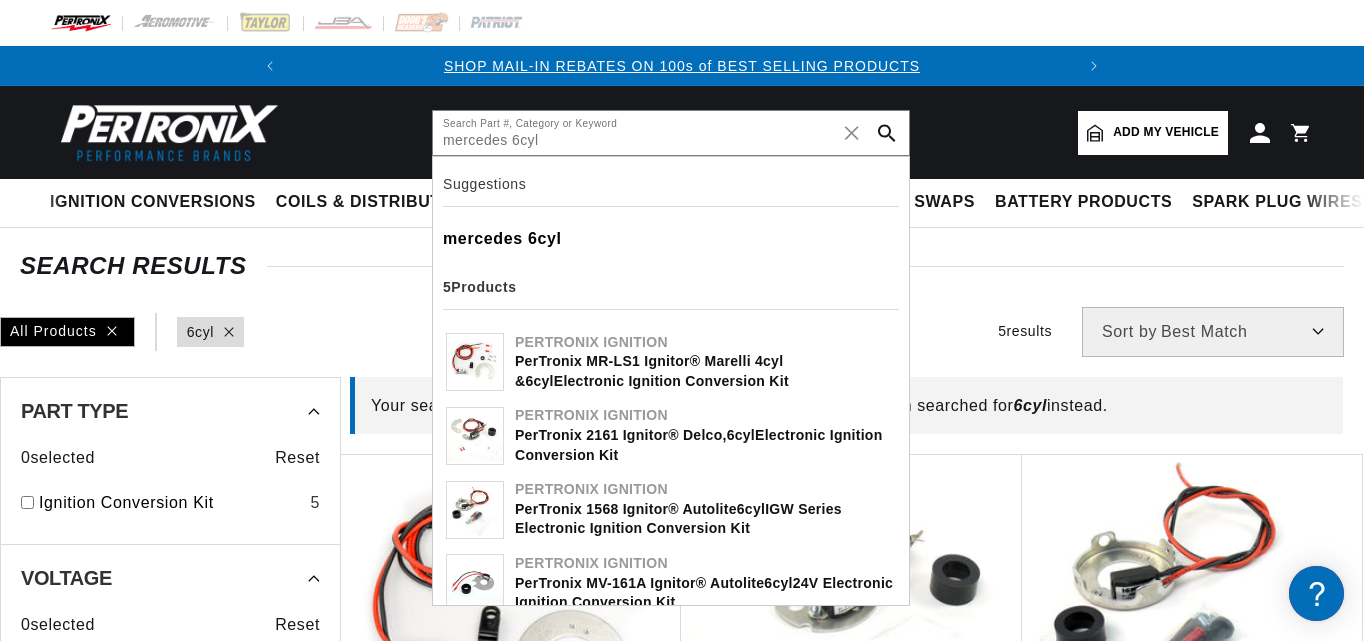 click on "mercedes" at bounding box center (483, 238) 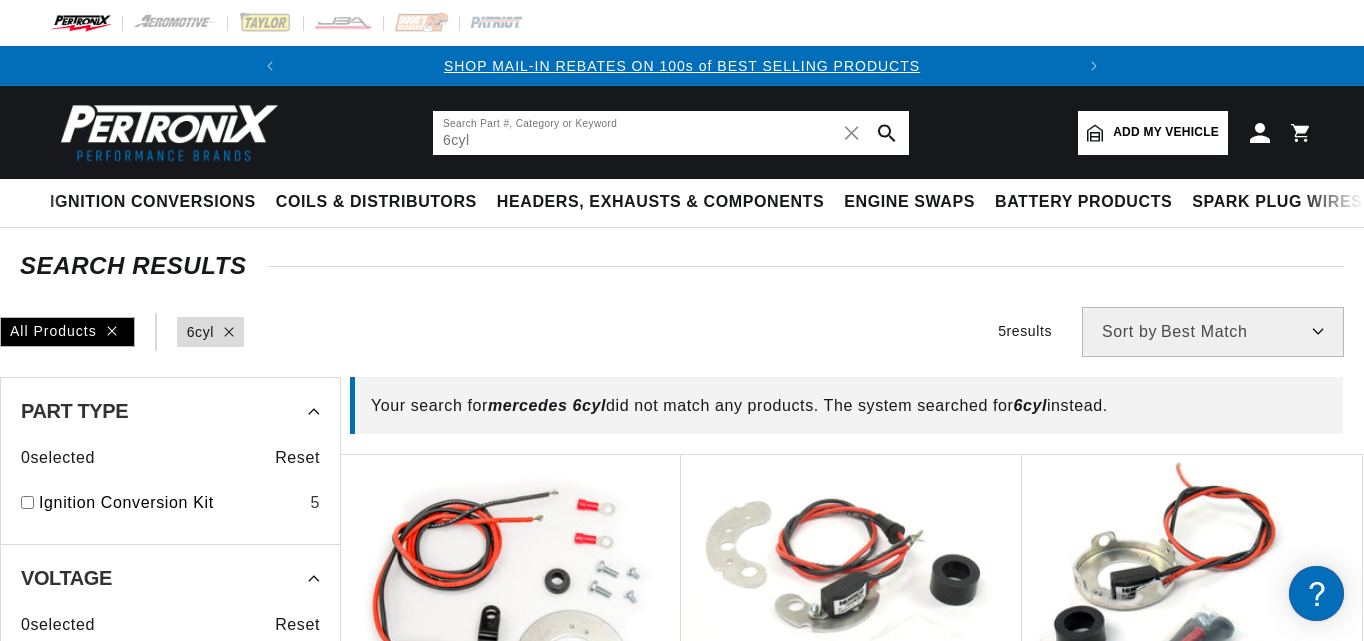 scroll, scrollTop: 0, scrollLeft: 784, axis: horizontal 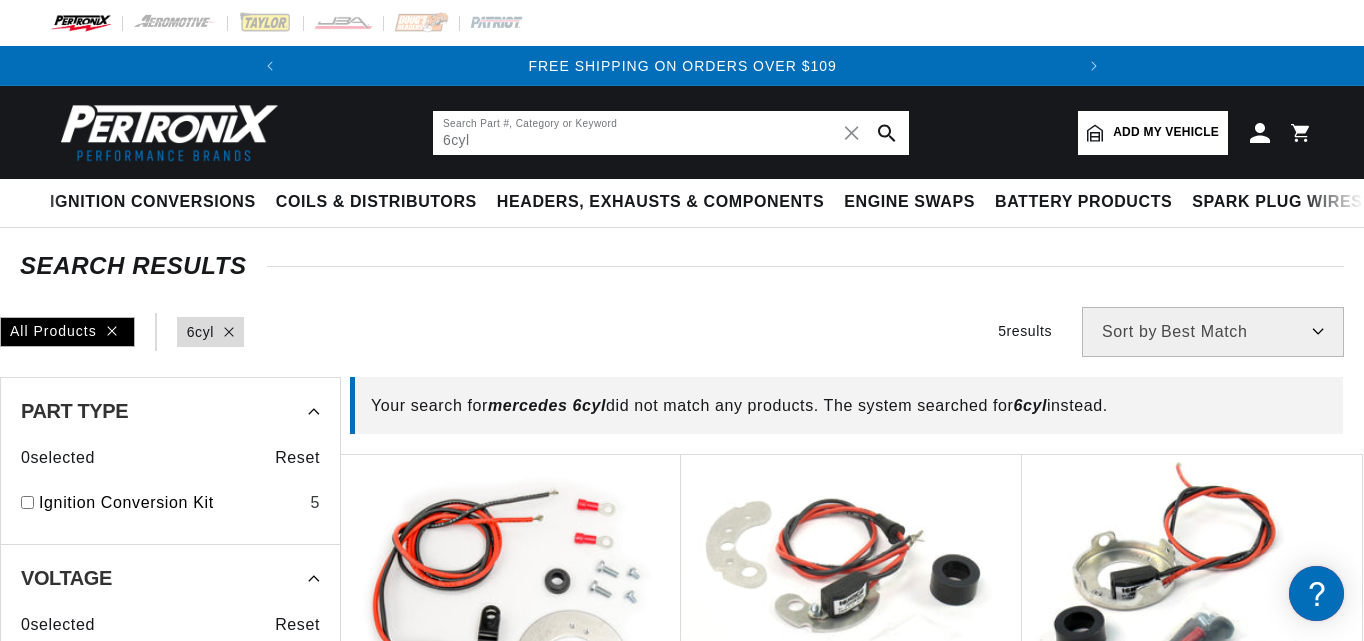 click on "6cyl" at bounding box center (671, 133) 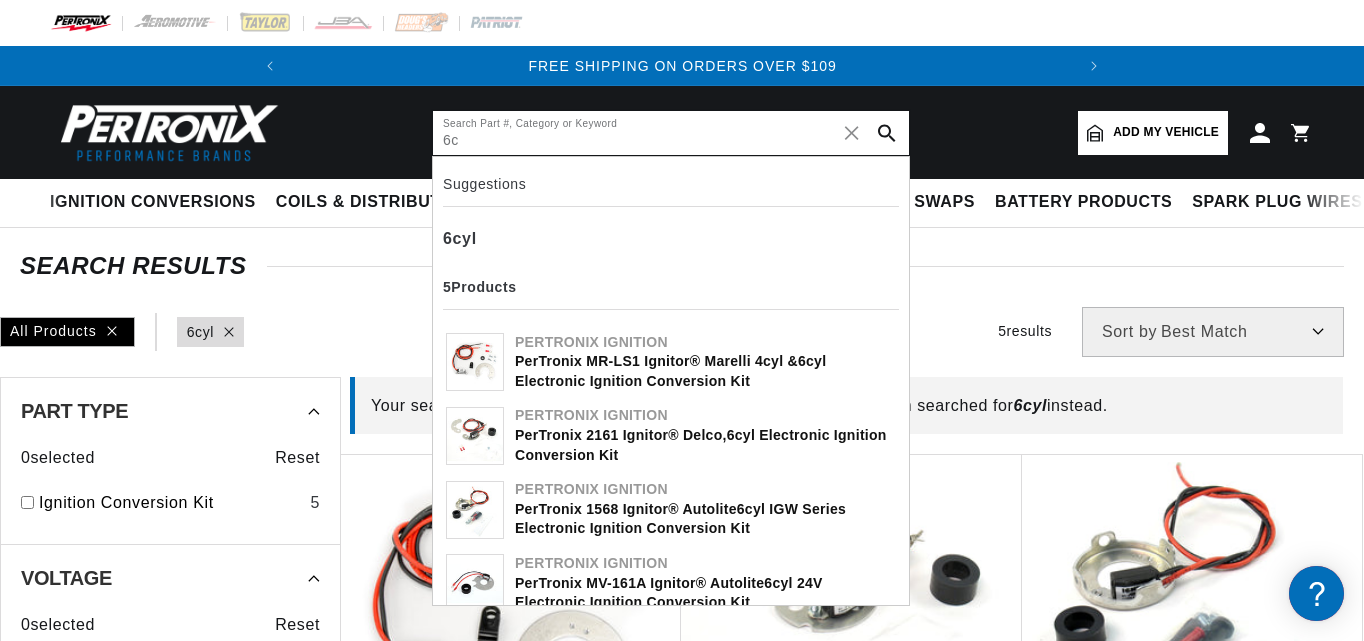 type on "6" 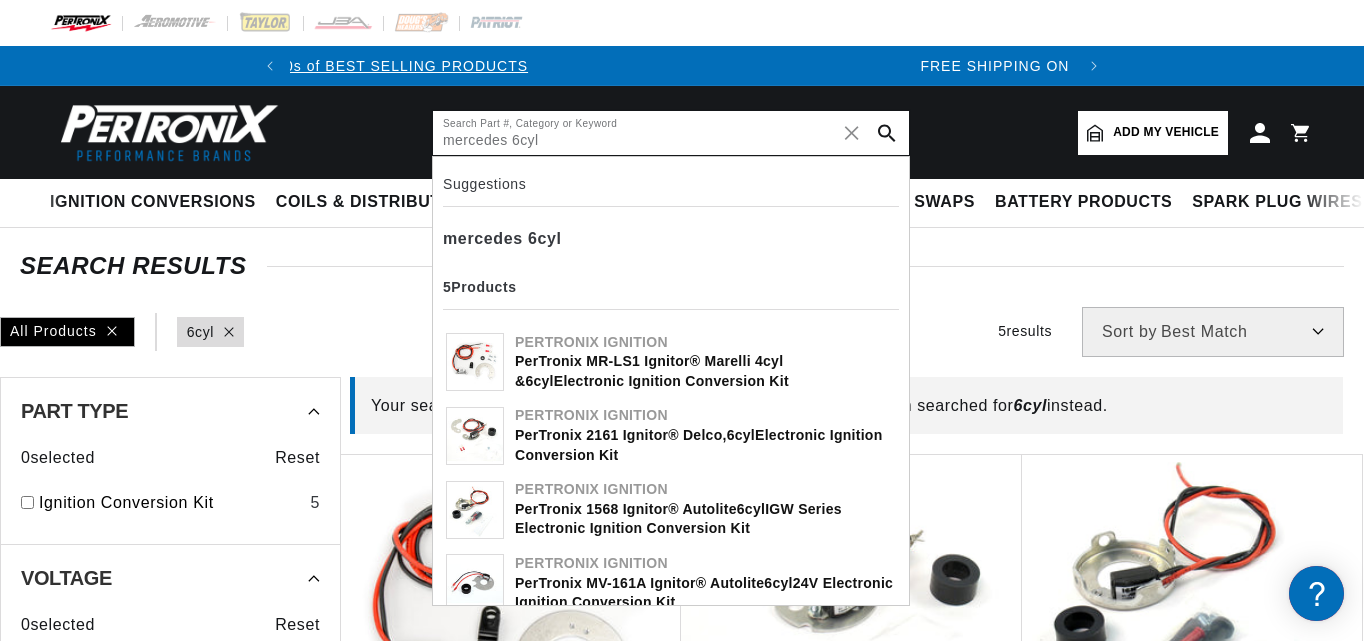 scroll, scrollTop: 0, scrollLeft: 784, axis: horizontal 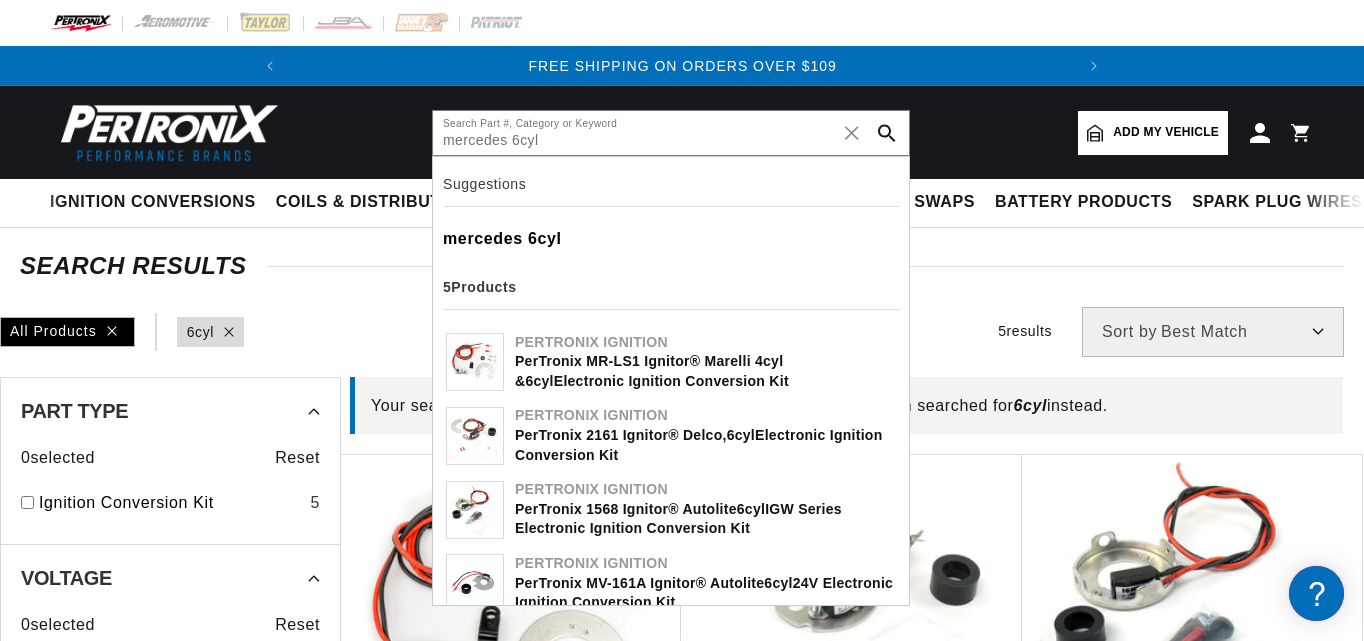 click on "6cyl" at bounding box center [545, 238] 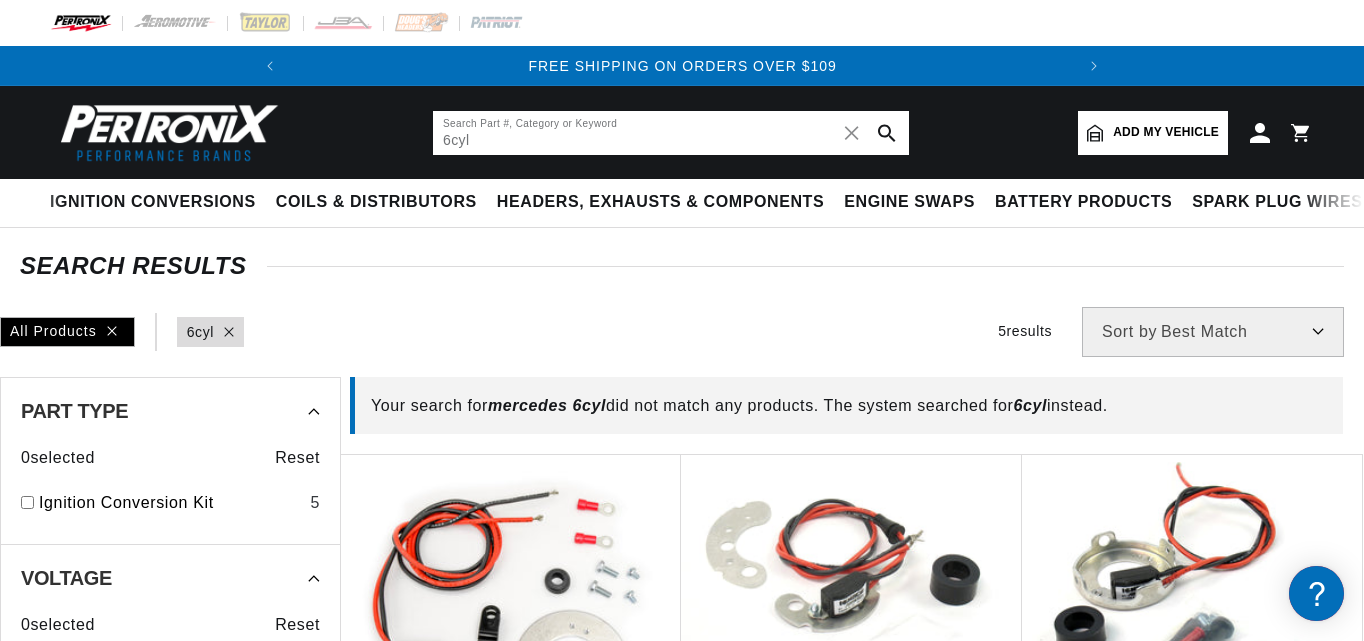 scroll, scrollTop: 0, scrollLeft: 0, axis: both 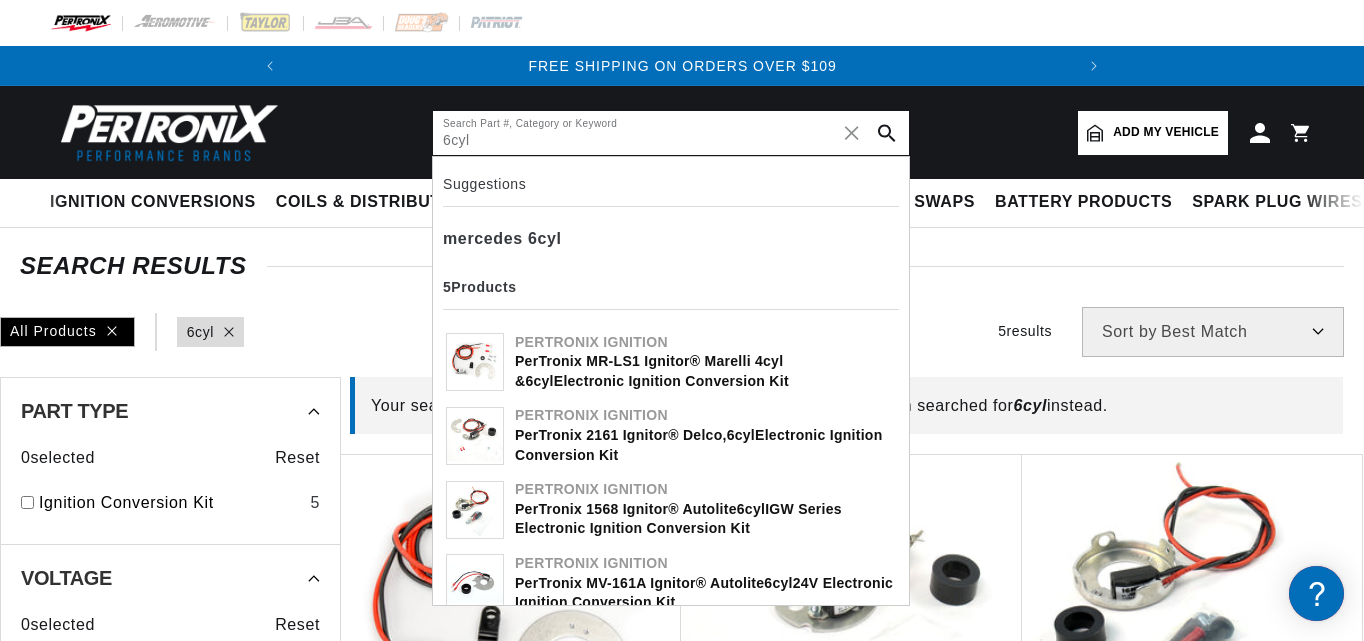click on "6cyl" at bounding box center (671, 133) 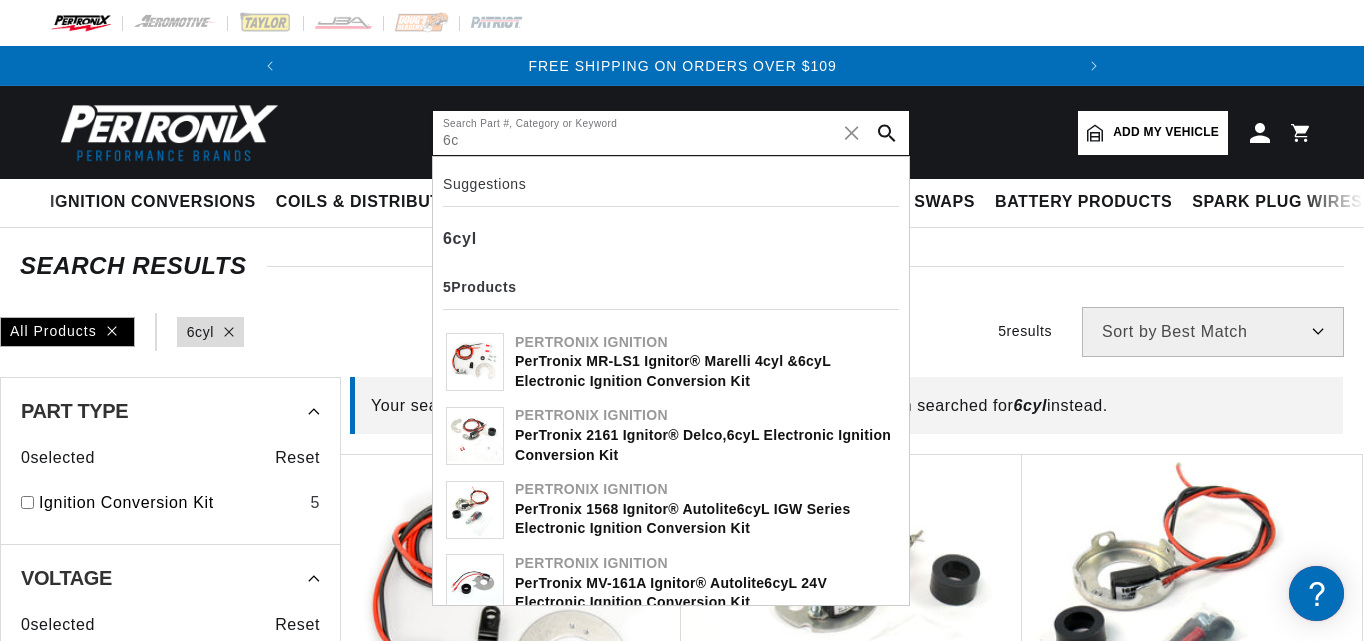 type on "6" 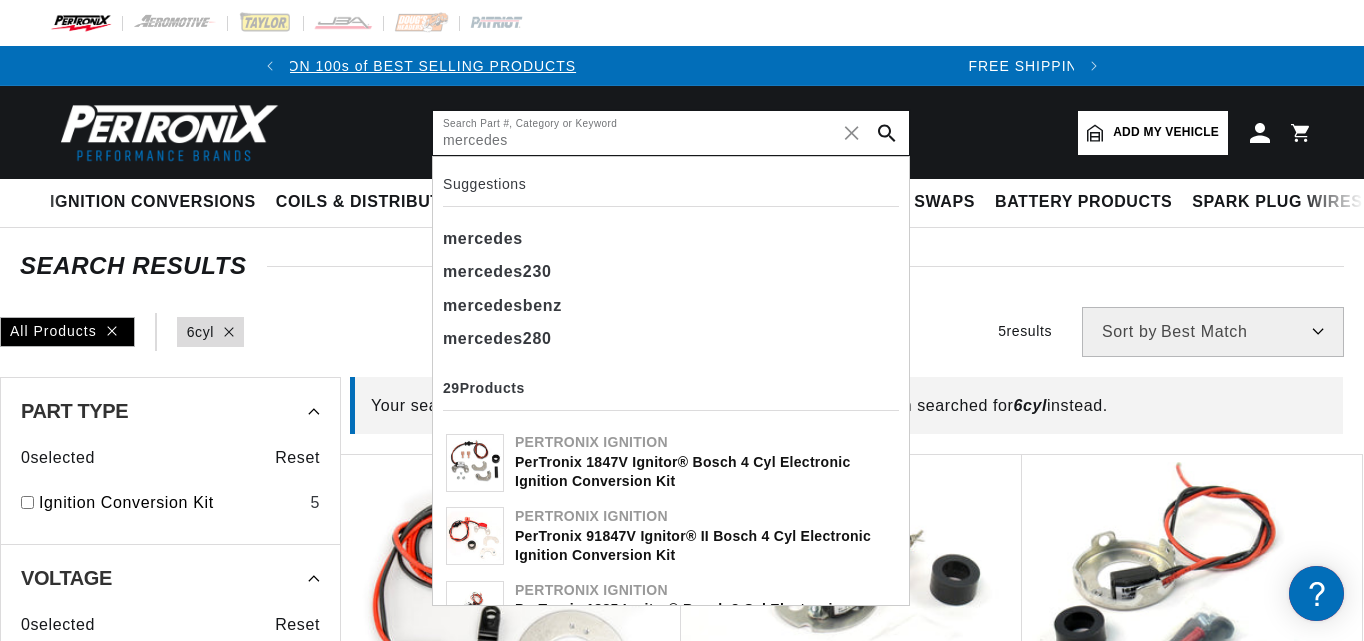 scroll, scrollTop: 0, scrollLeft: 0, axis: both 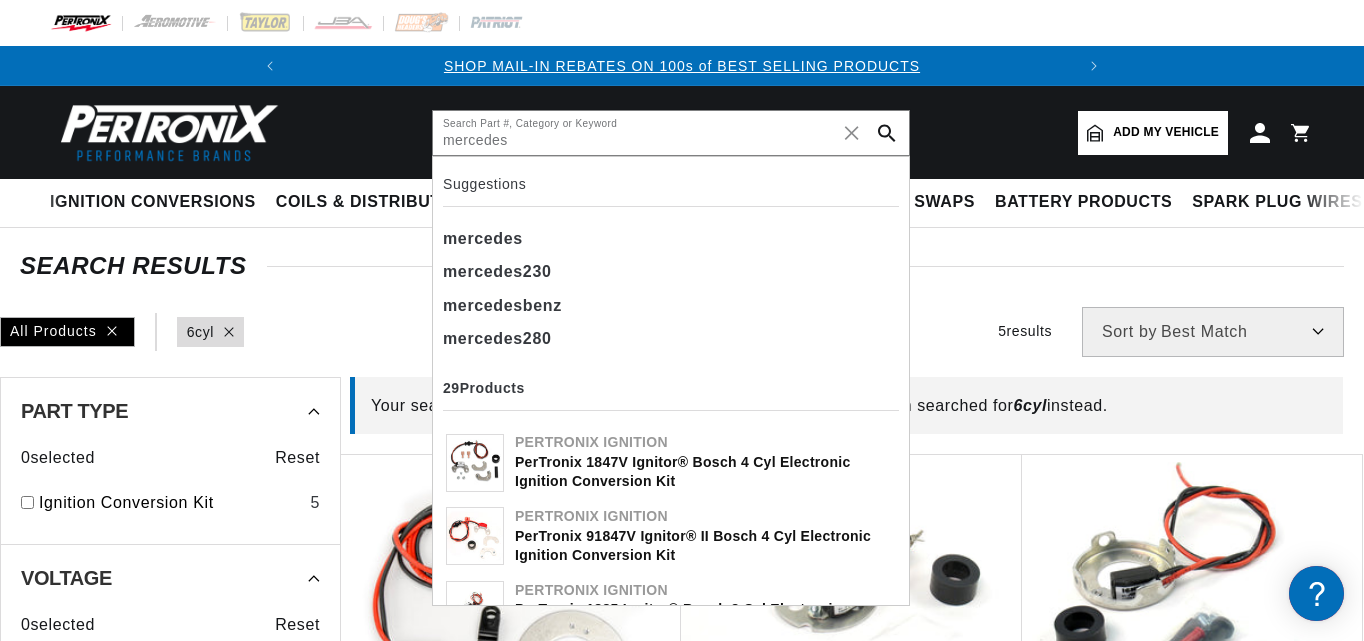 click 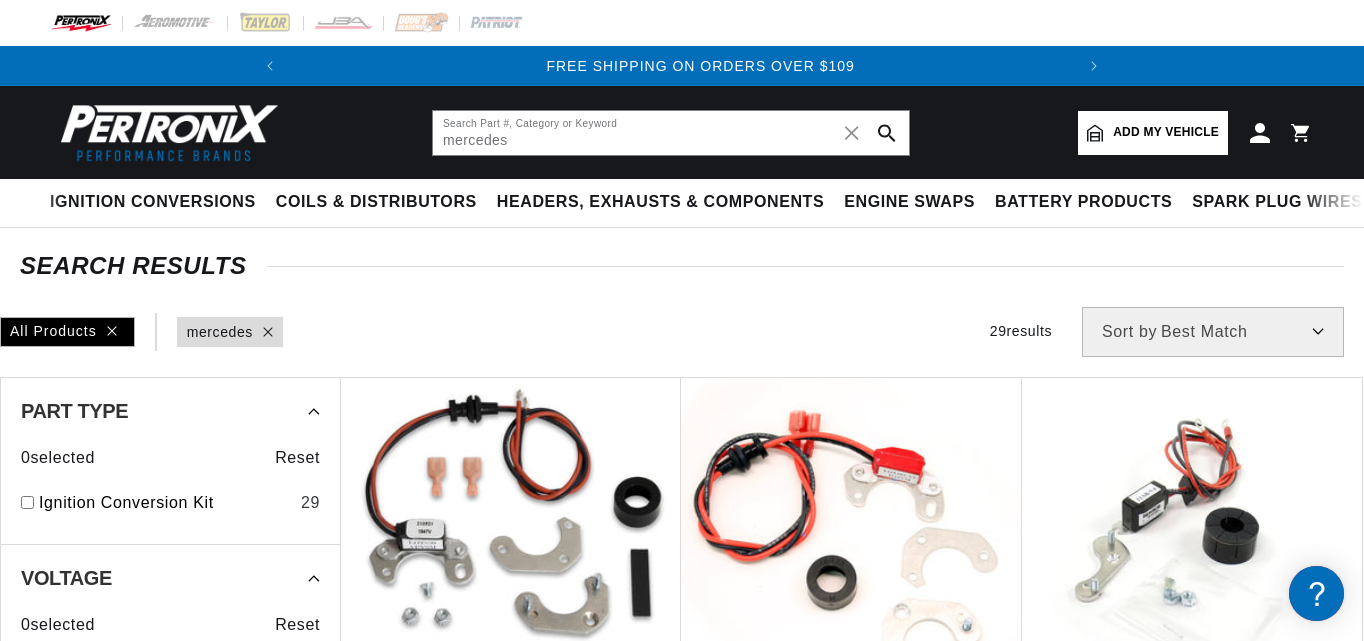 scroll, scrollTop: 0, scrollLeft: 784, axis: horizontal 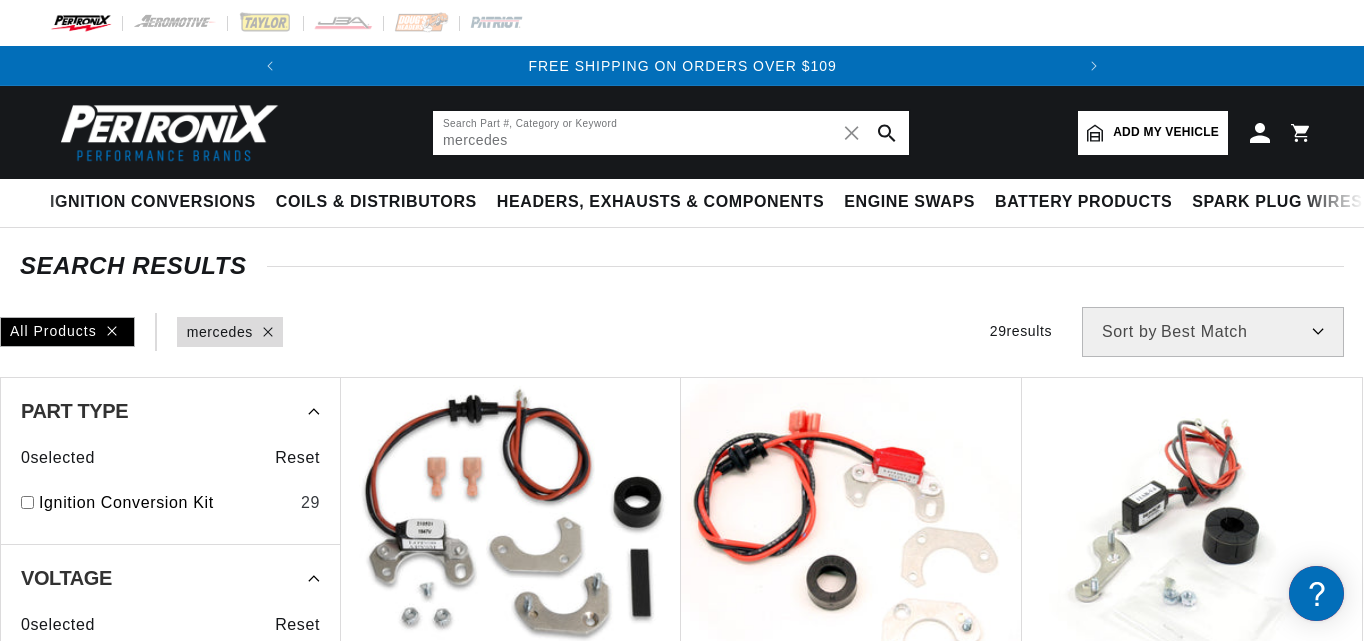 click on "mercedes" at bounding box center [671, 133] 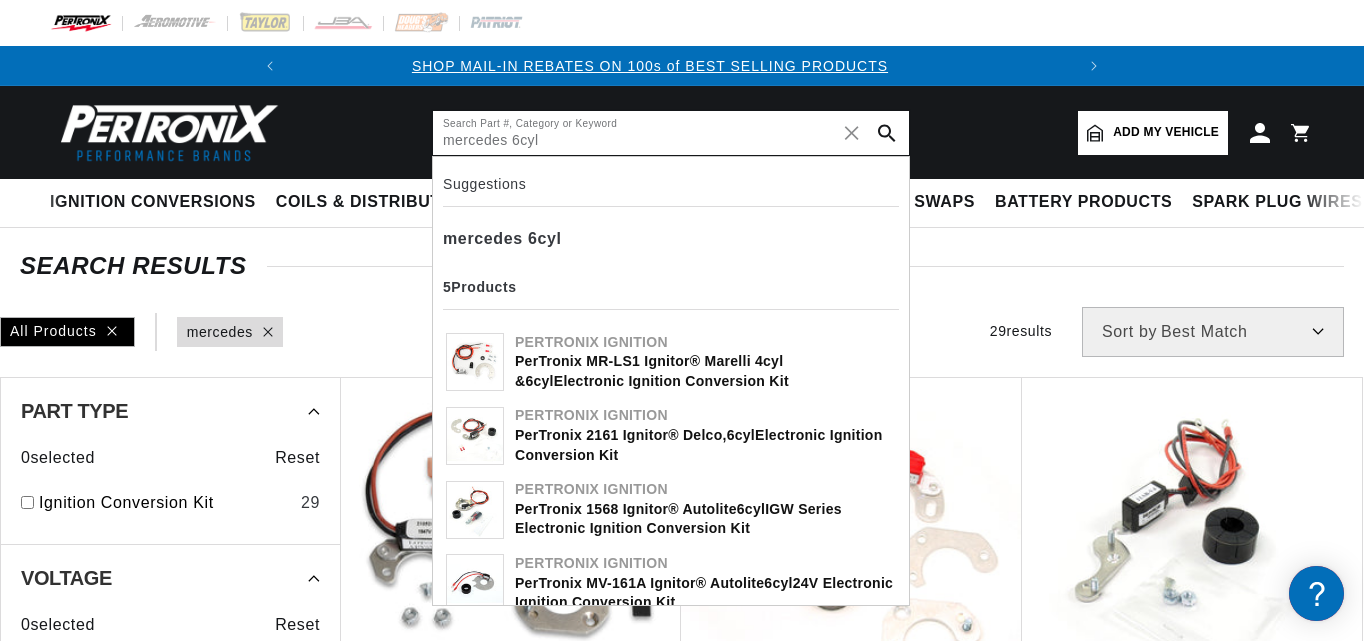 scroll, scrollTop: 0, scrollLeft: 0, axis: both 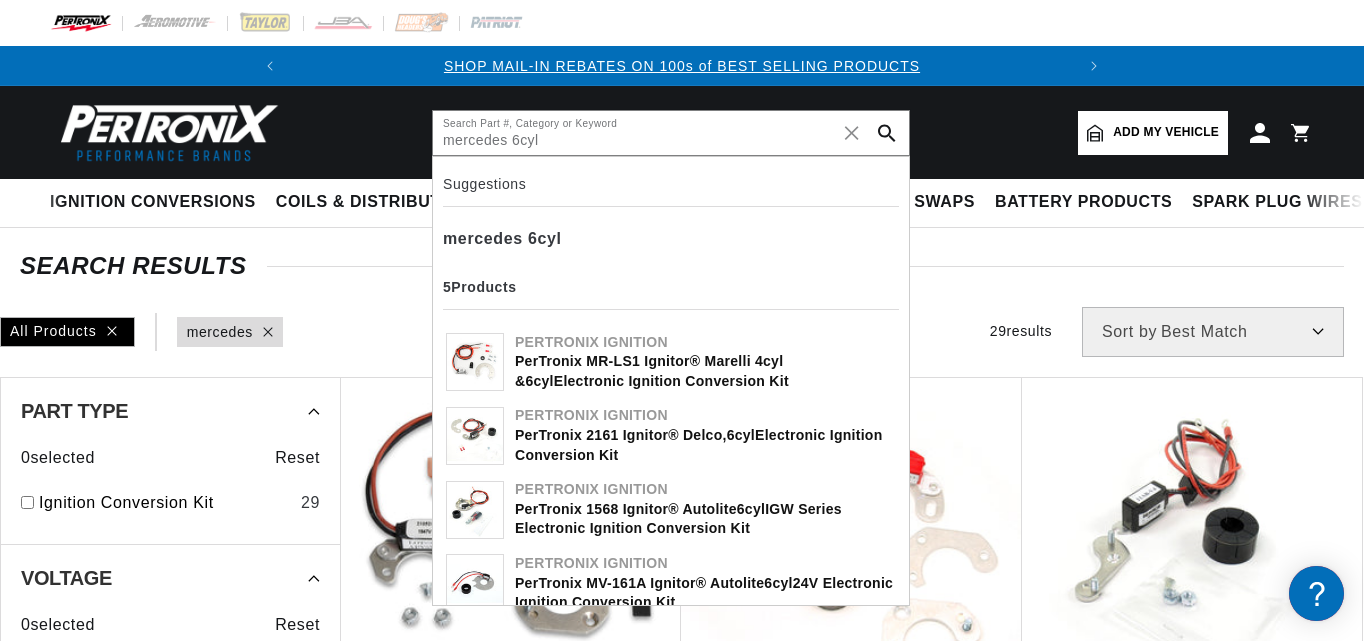click 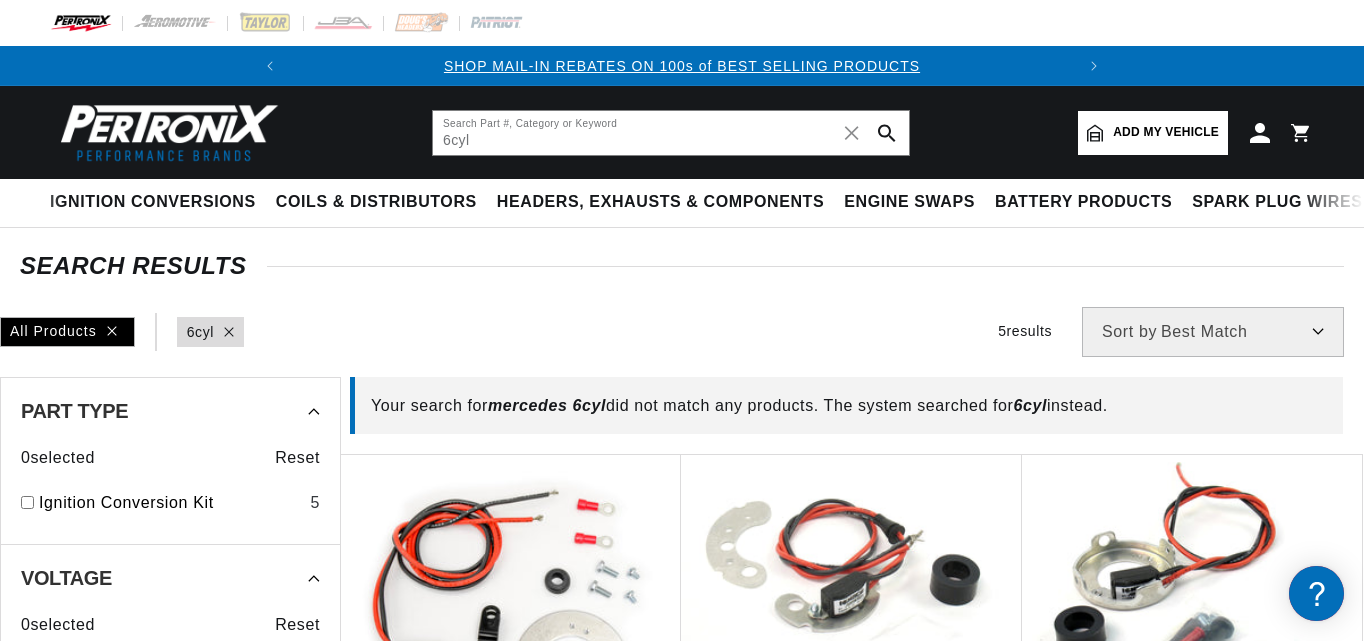 scroll, scrollTop: 0, scrollLeft: 784, axis: horizontal 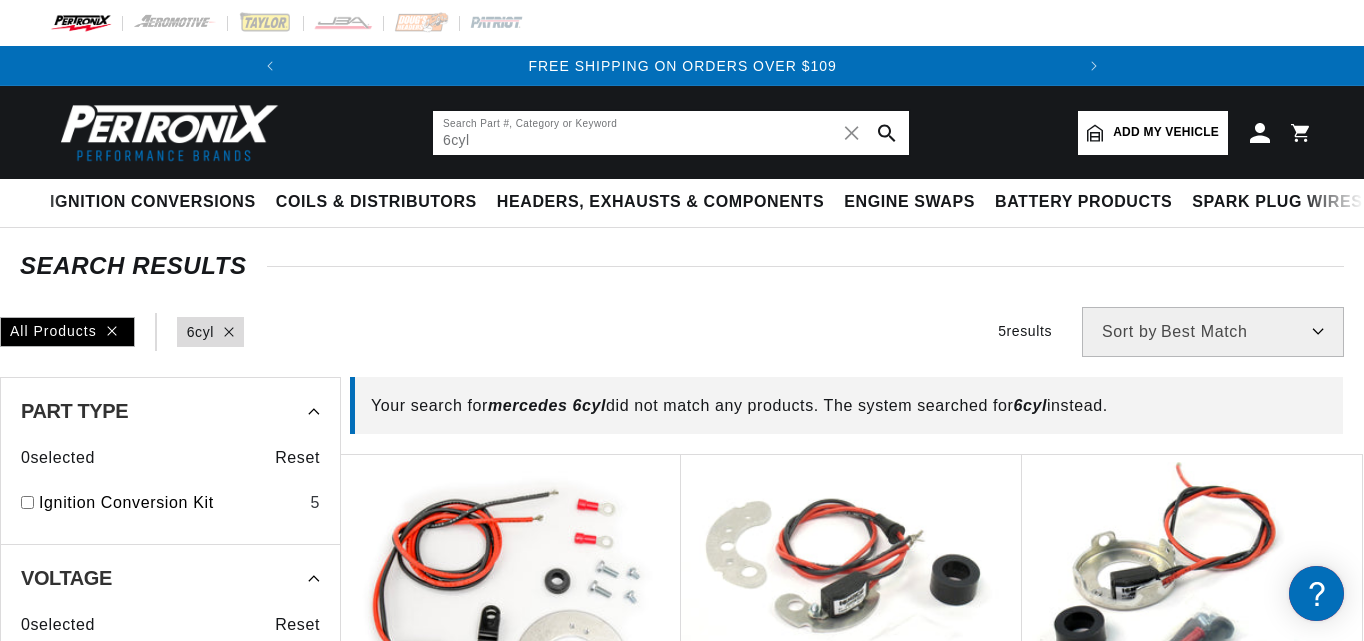 click on "6cyl" at bounding box center (671, 133) 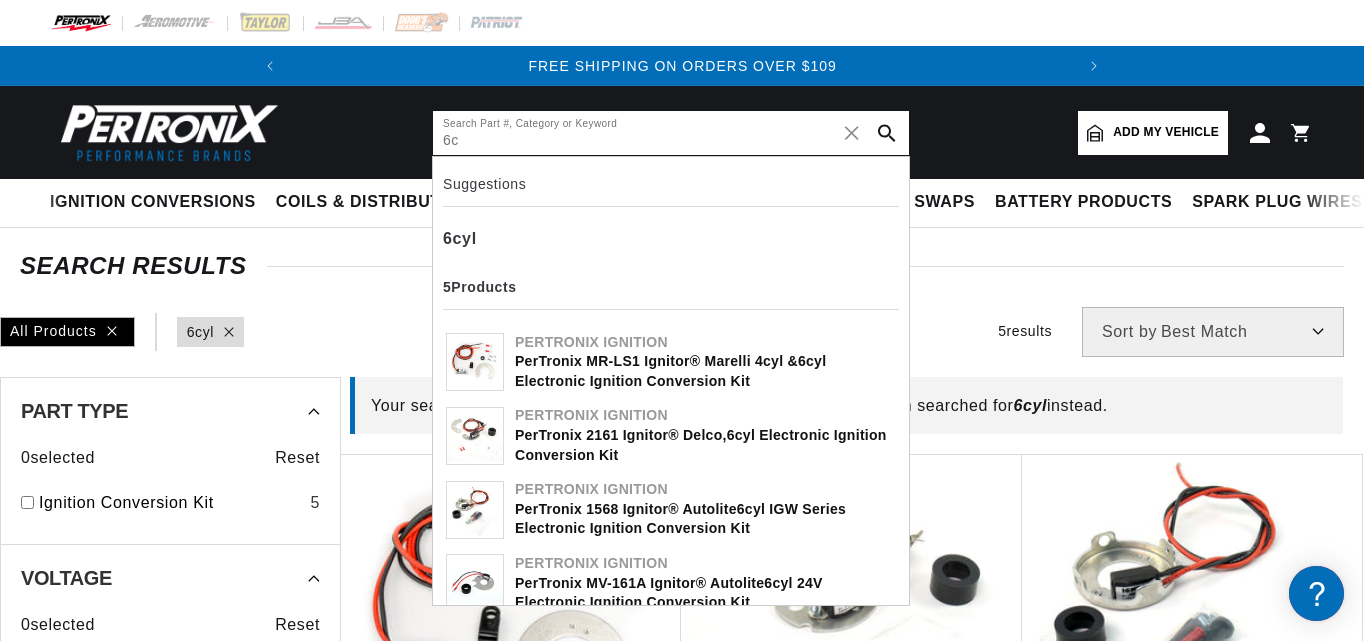 type on "6" 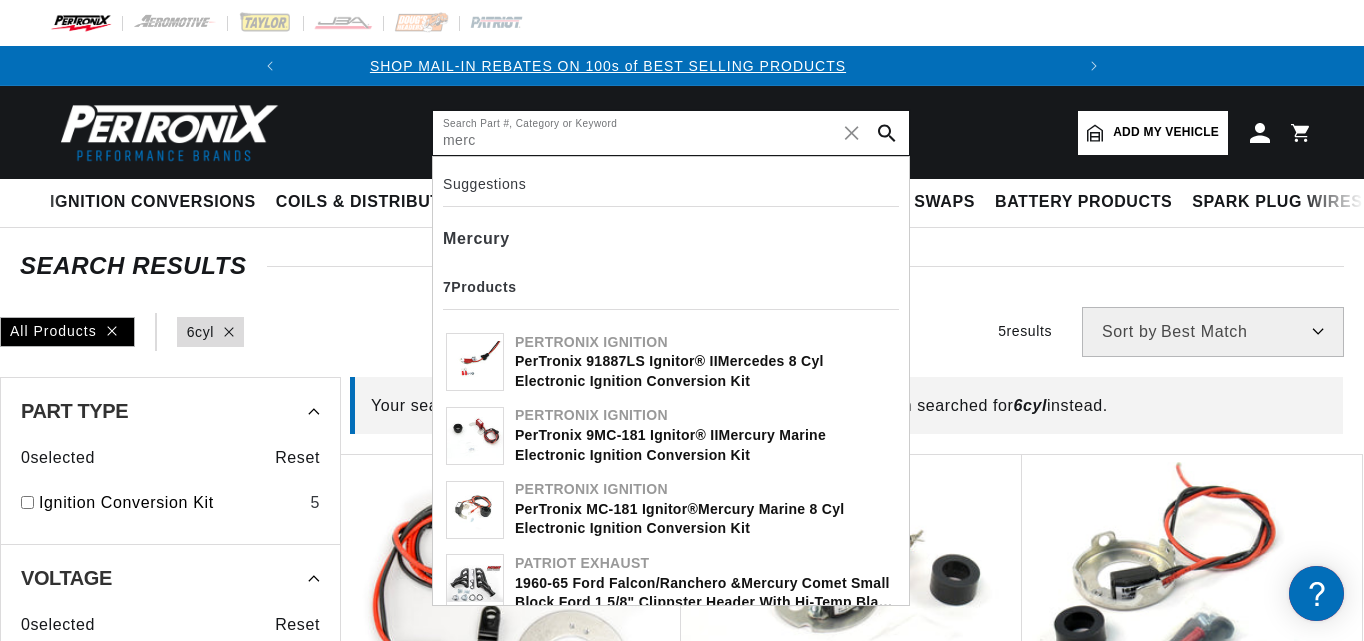 scroll, scrollTop: 0, scrollLeft: 0, axis: both 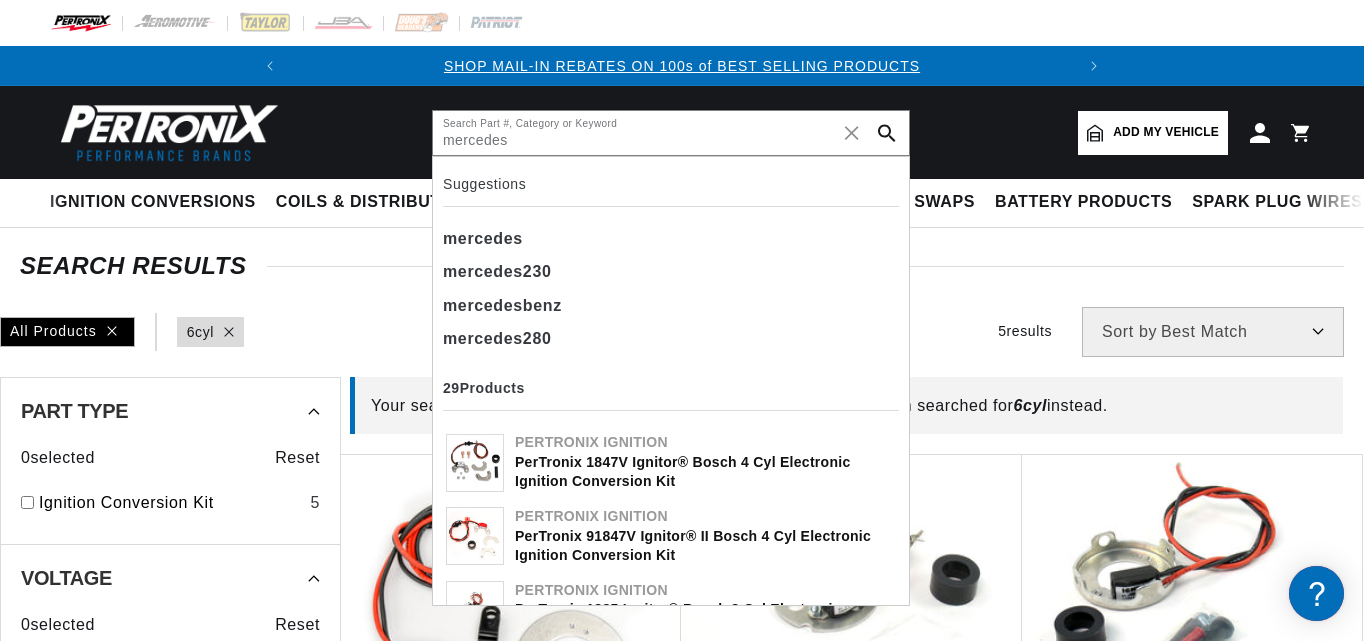 click 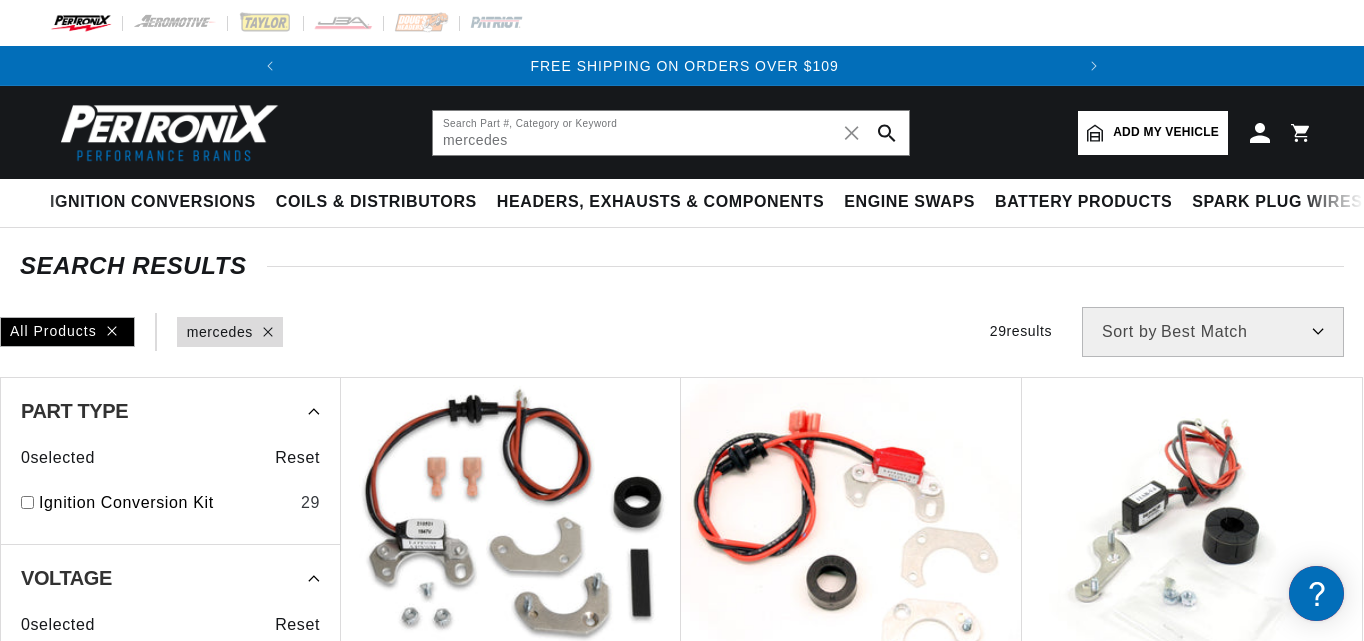 scroll, scrollTop: 0, scrollLeft: 784, axis: horizontal 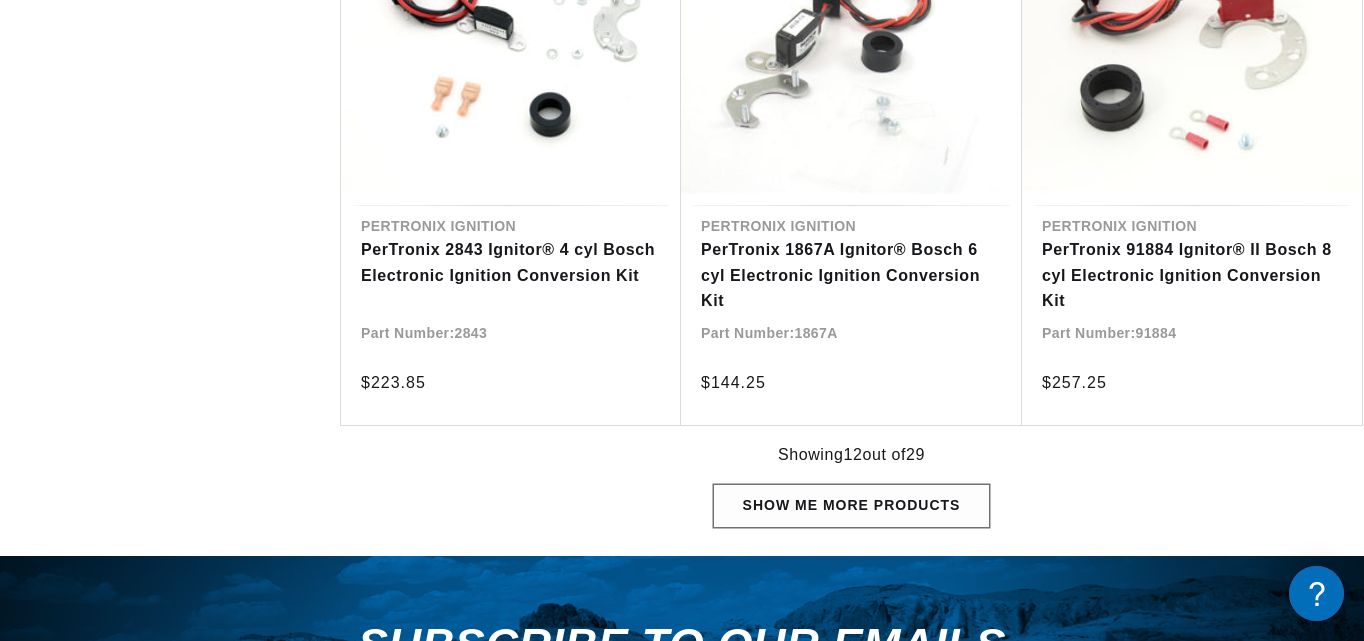 click on "Show me more products" at bounding box center [852, 506] 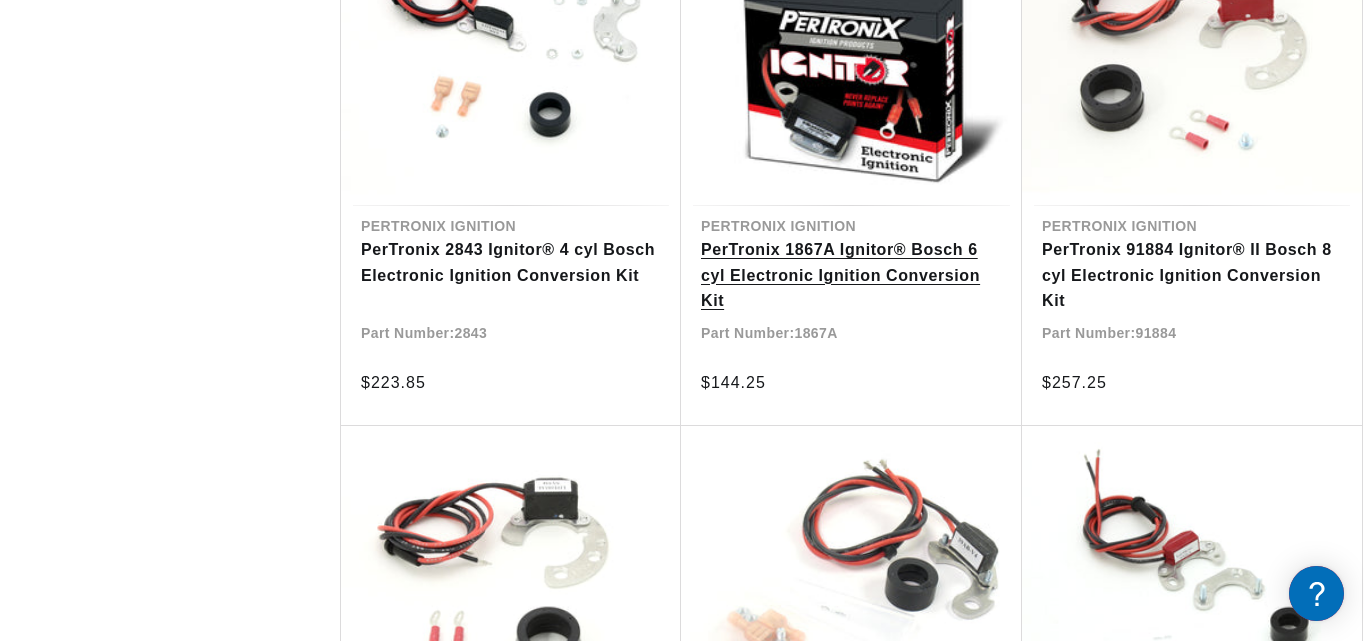 scroll, scrollTop: 0, scrollLeft: 784, axis: horizontal 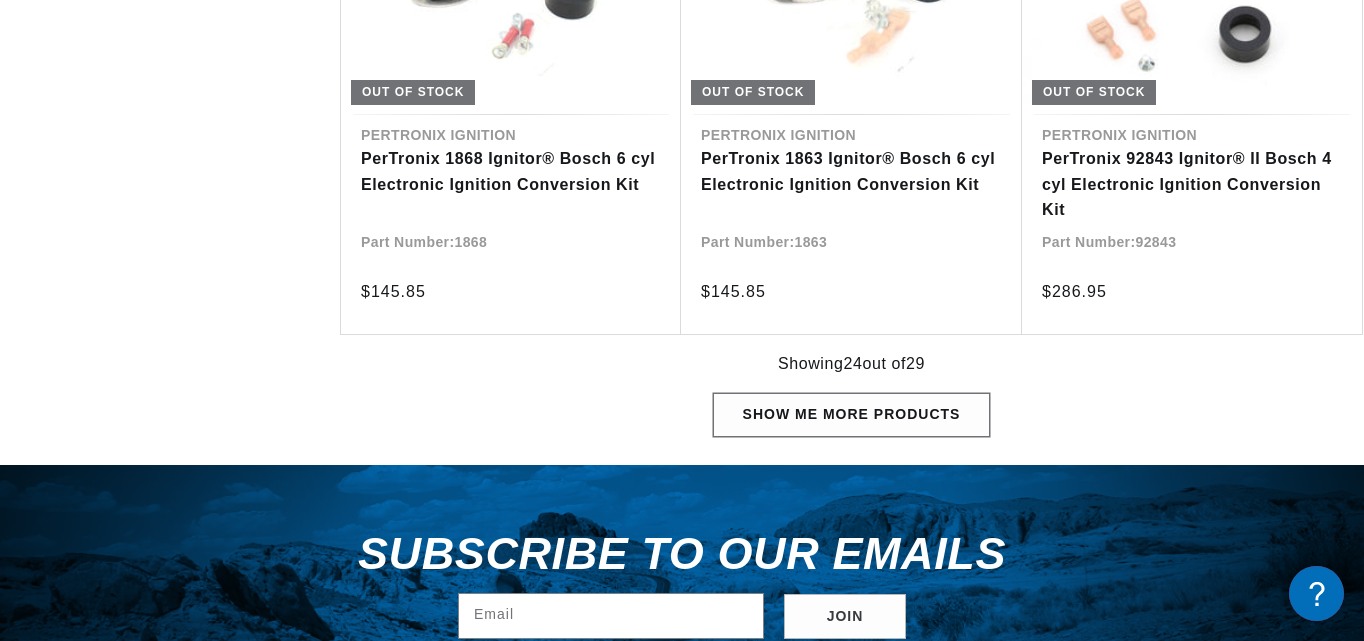 click on "Show me more products" at bounding box center [852, 415] 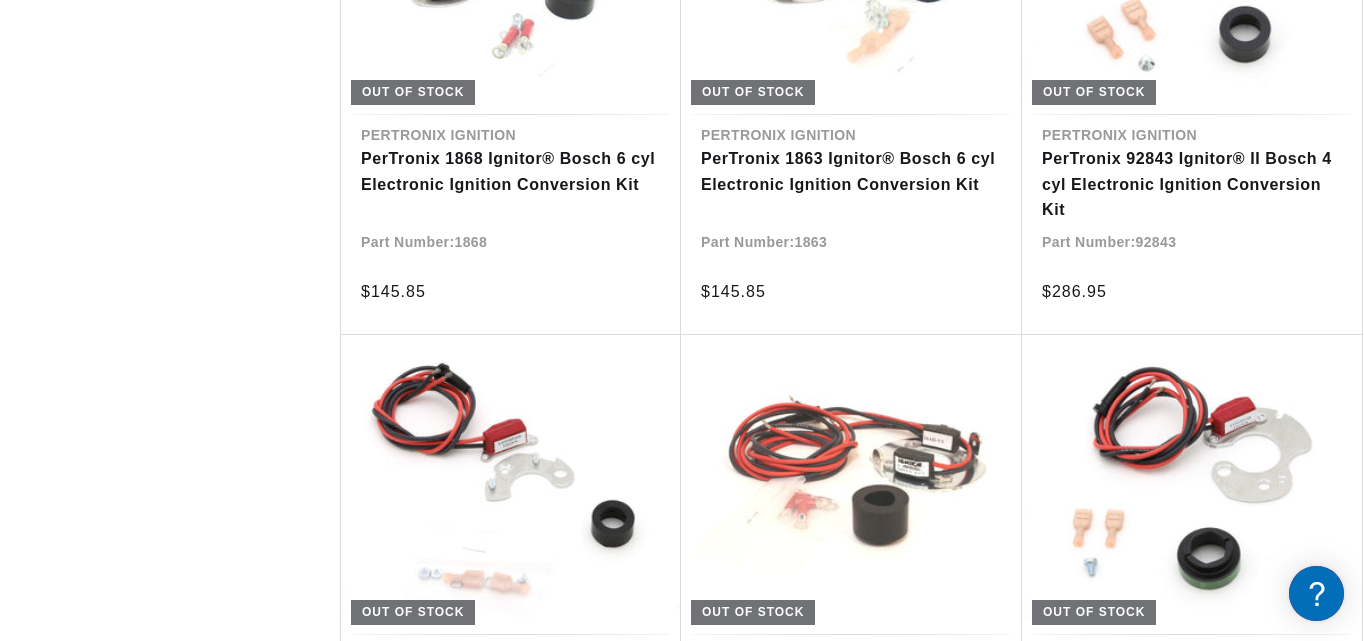 scroll, scrollTop: 0, scrollLeft: 784, axis: horizontal 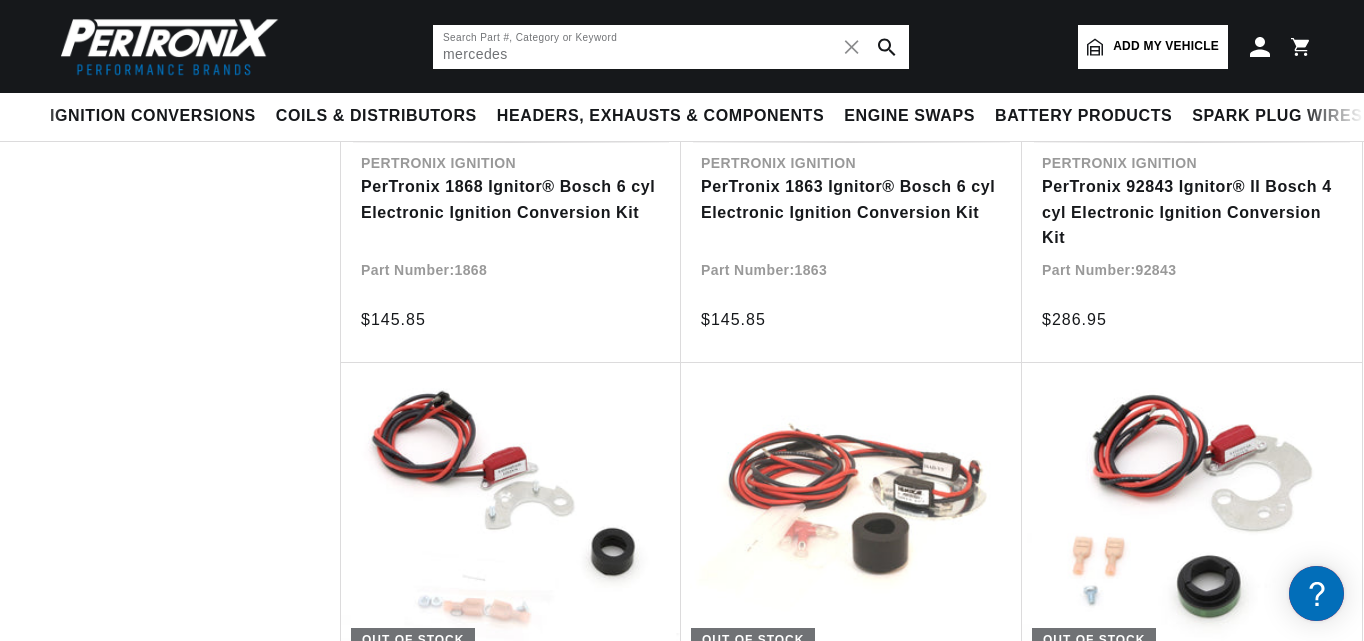 click on "mercedes" at bounding box center [671, 47] 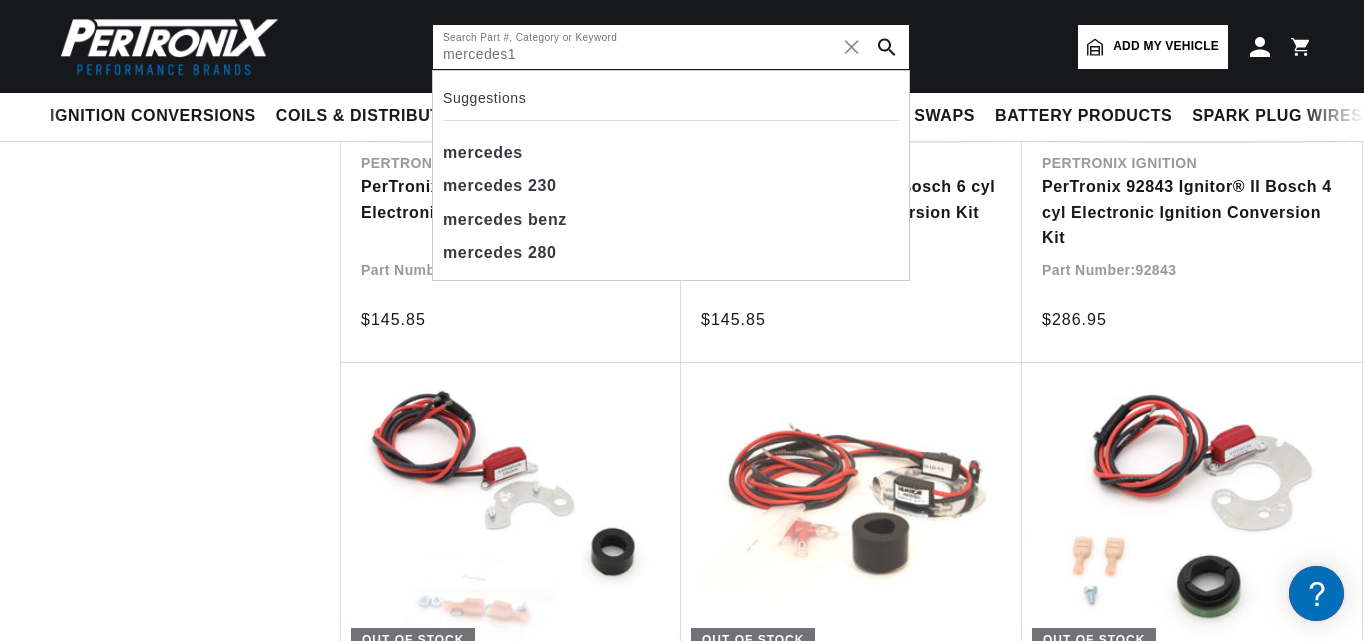 scroll, scrollTop: 0, scrollLeft: 0, axis: both 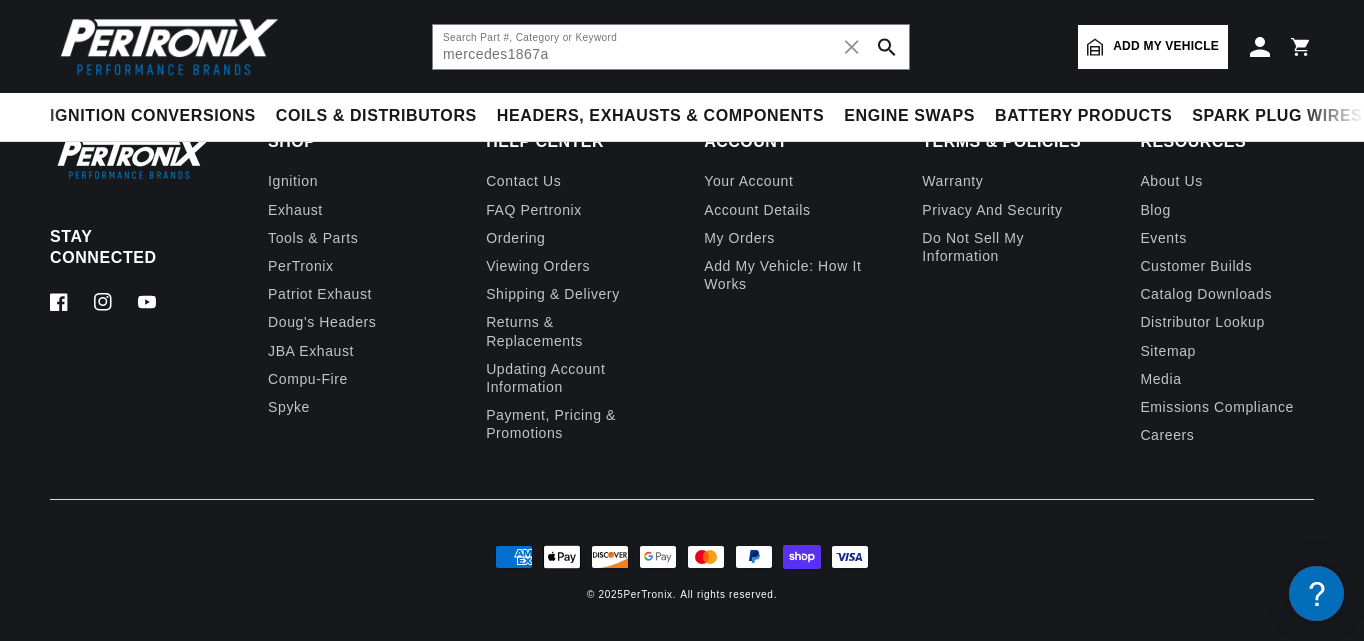 click 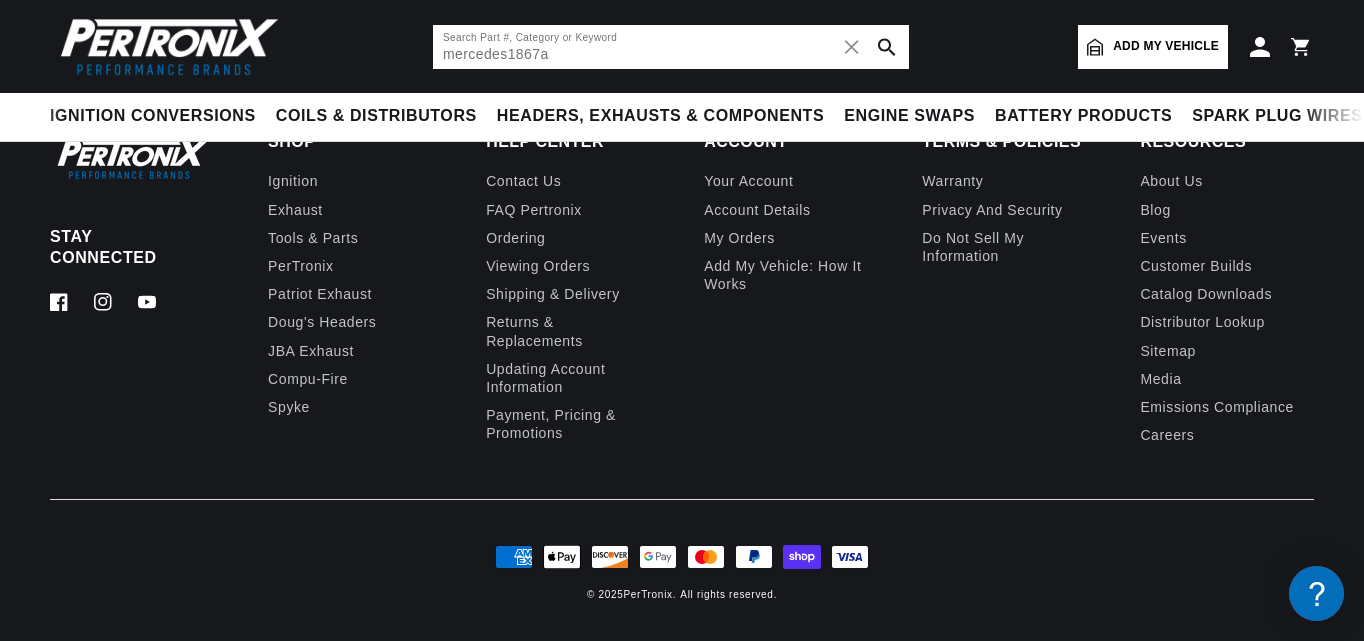 click on "mercedes1867a" at bounding box center [671, 47] 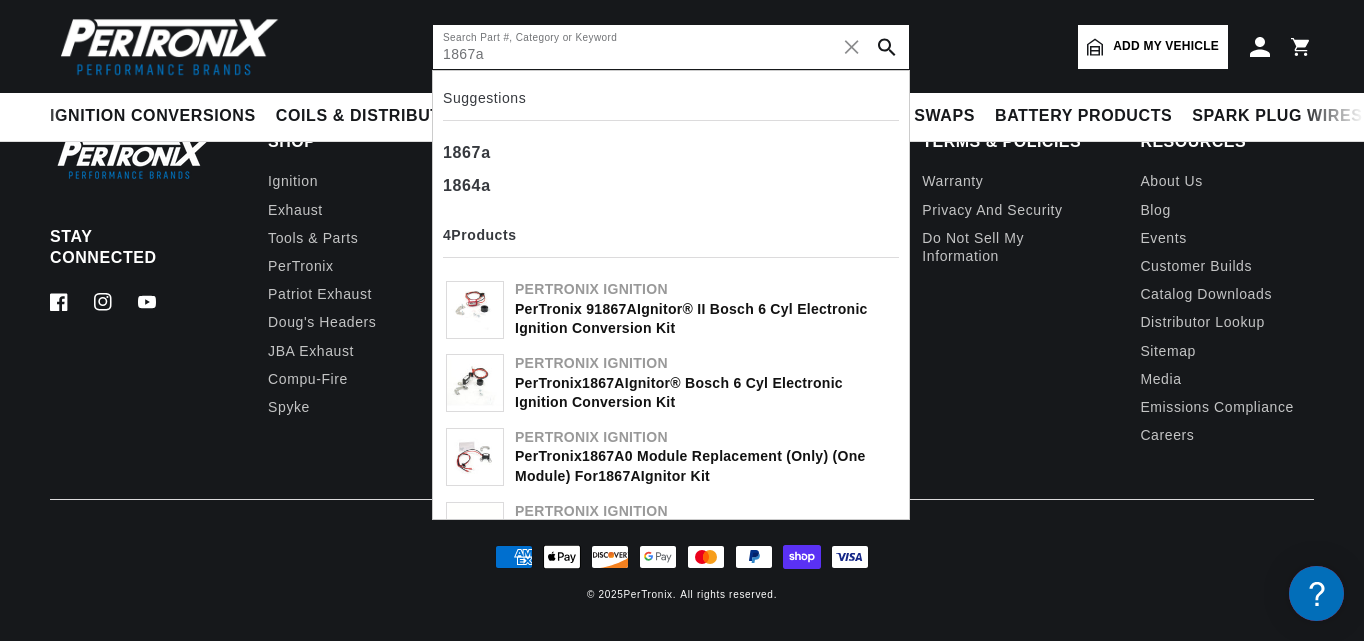scroll, scrollTop: 0, scrollLeft: 784, axis: horizontal 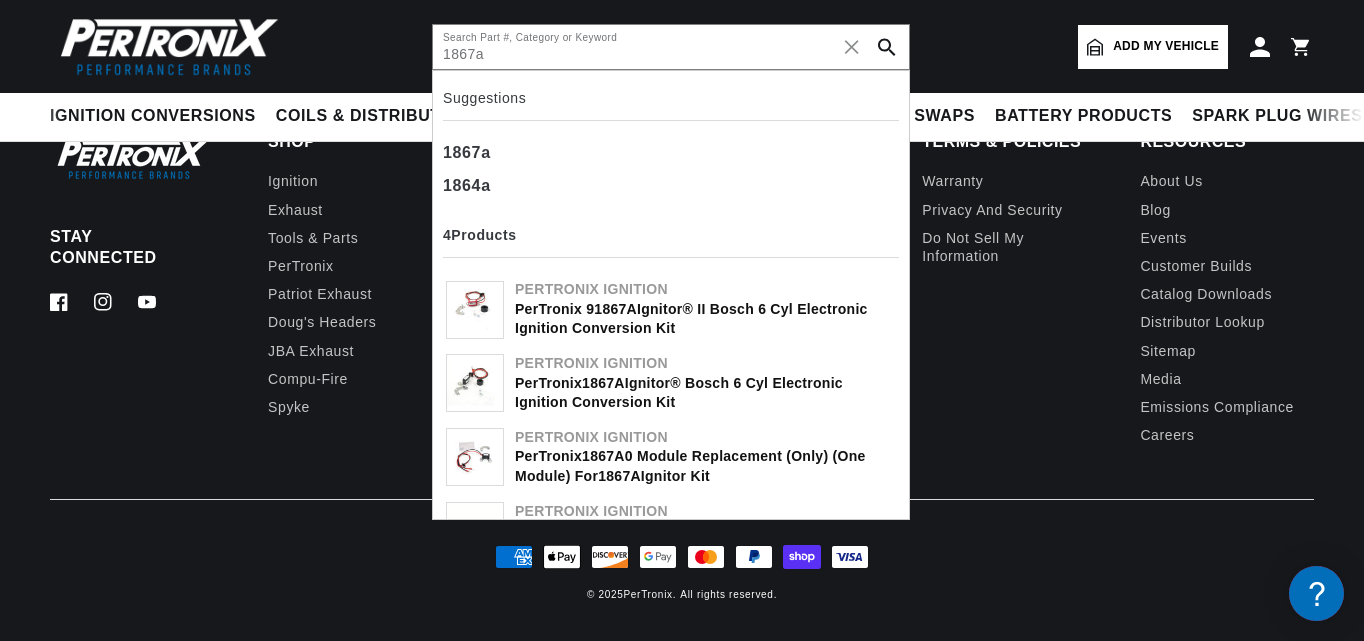 click on "1867A" at bounding box center [603, 383] 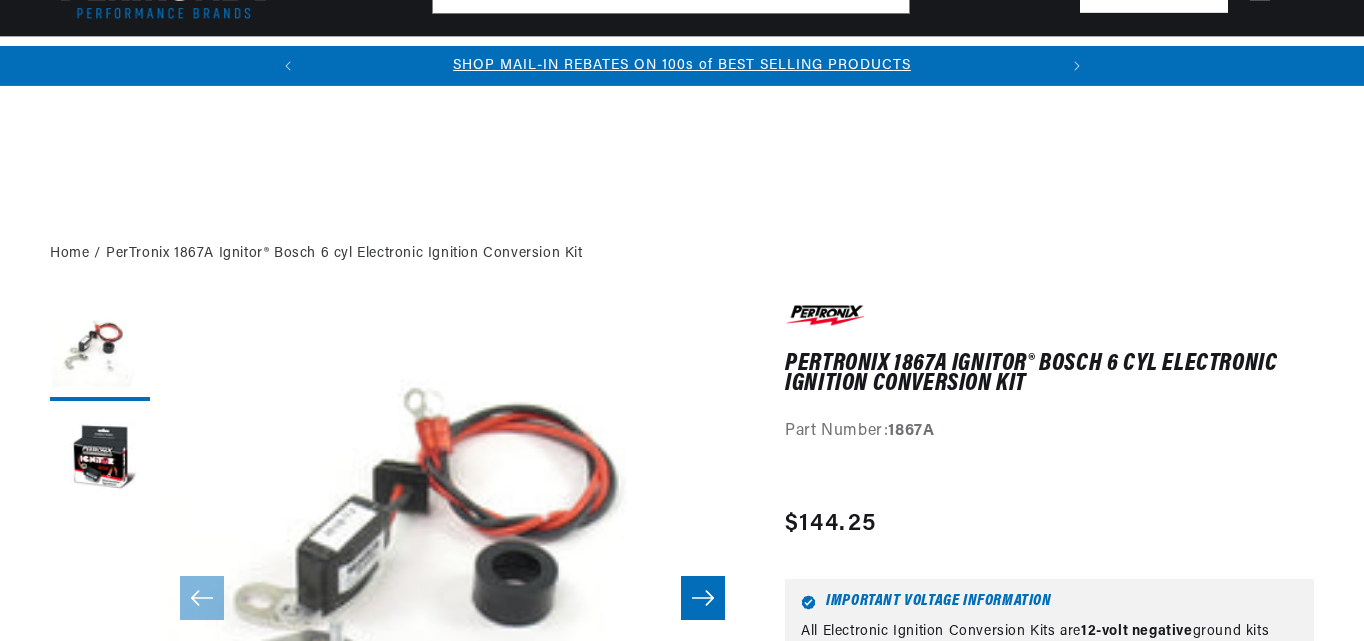 click on "Applications" at bounding box center [397, 1142] 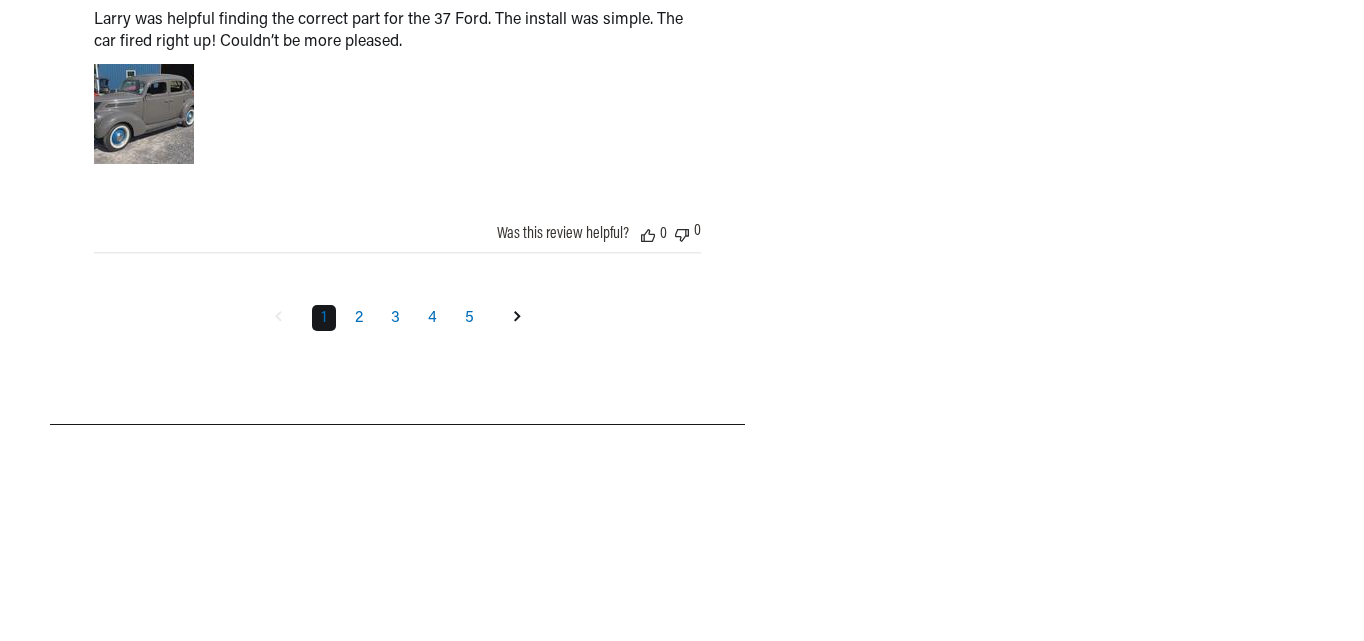 scroll, scrollTop: 2907, scrollLeft: 0, axis: vertical 